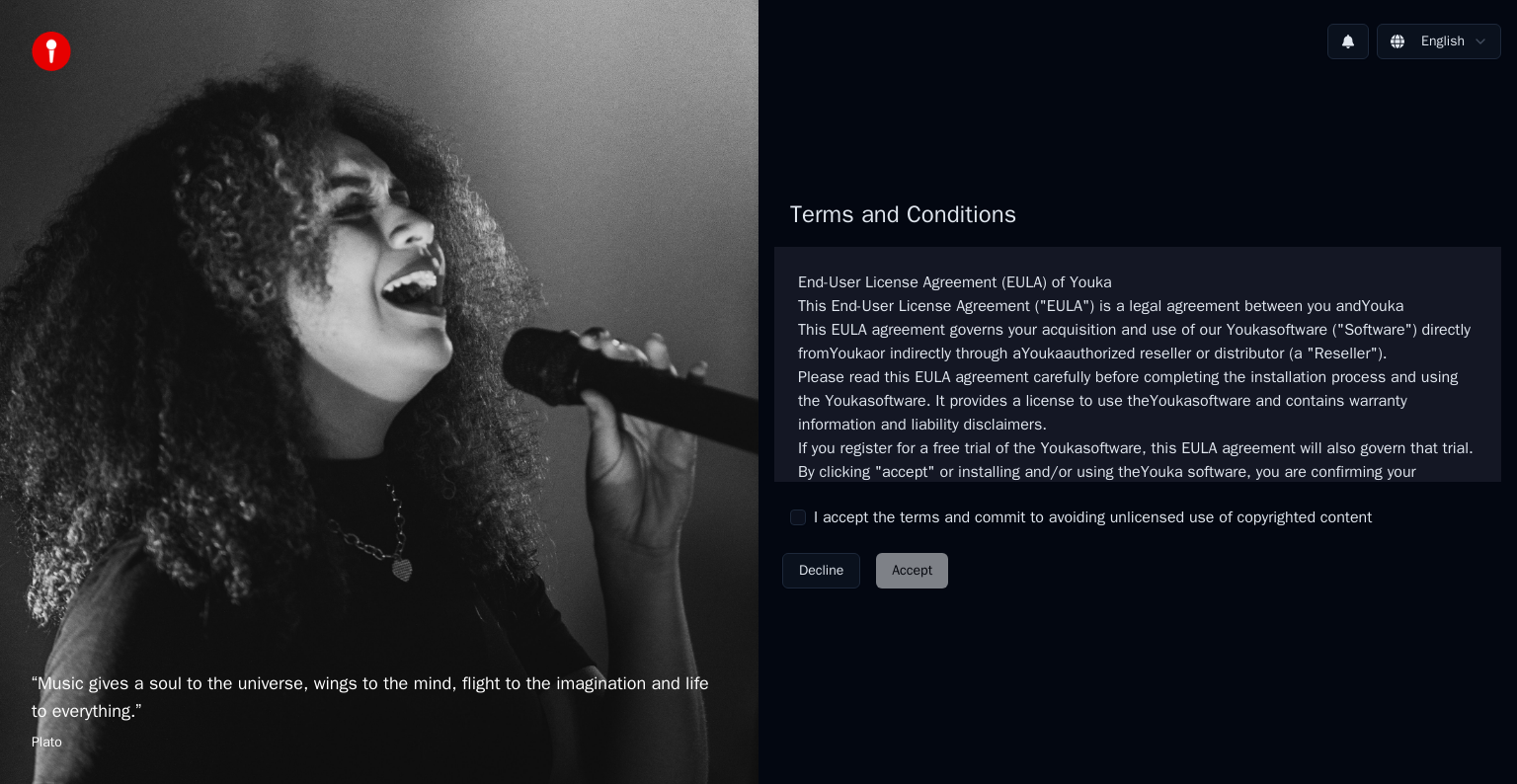 scroll, scrollTop: 0, scrollLeft: 0, axis: both 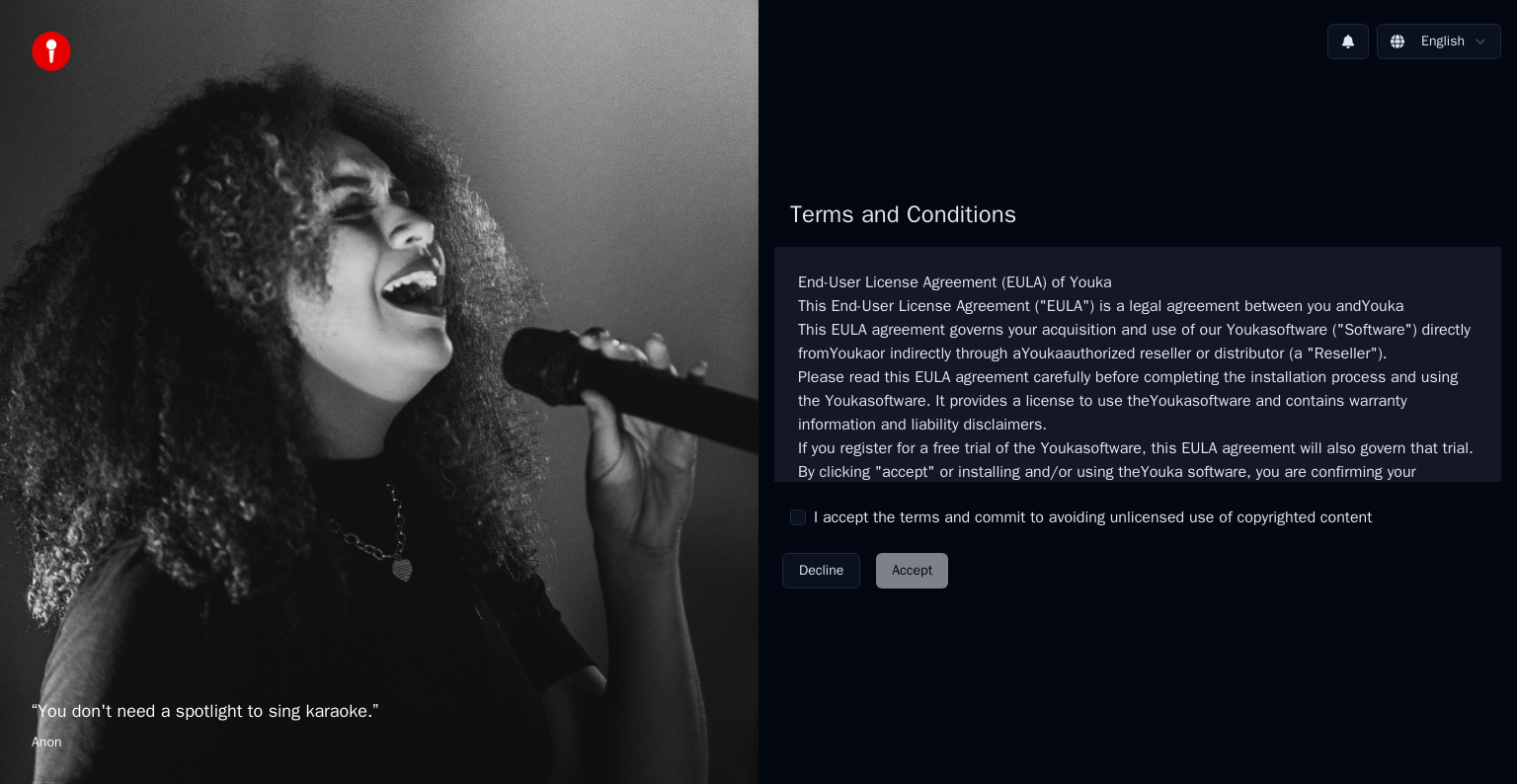 drag, startPoint x: 804, startPoint y: 514, endPoint x: 870, endPoint y: 549, distance: 74.706 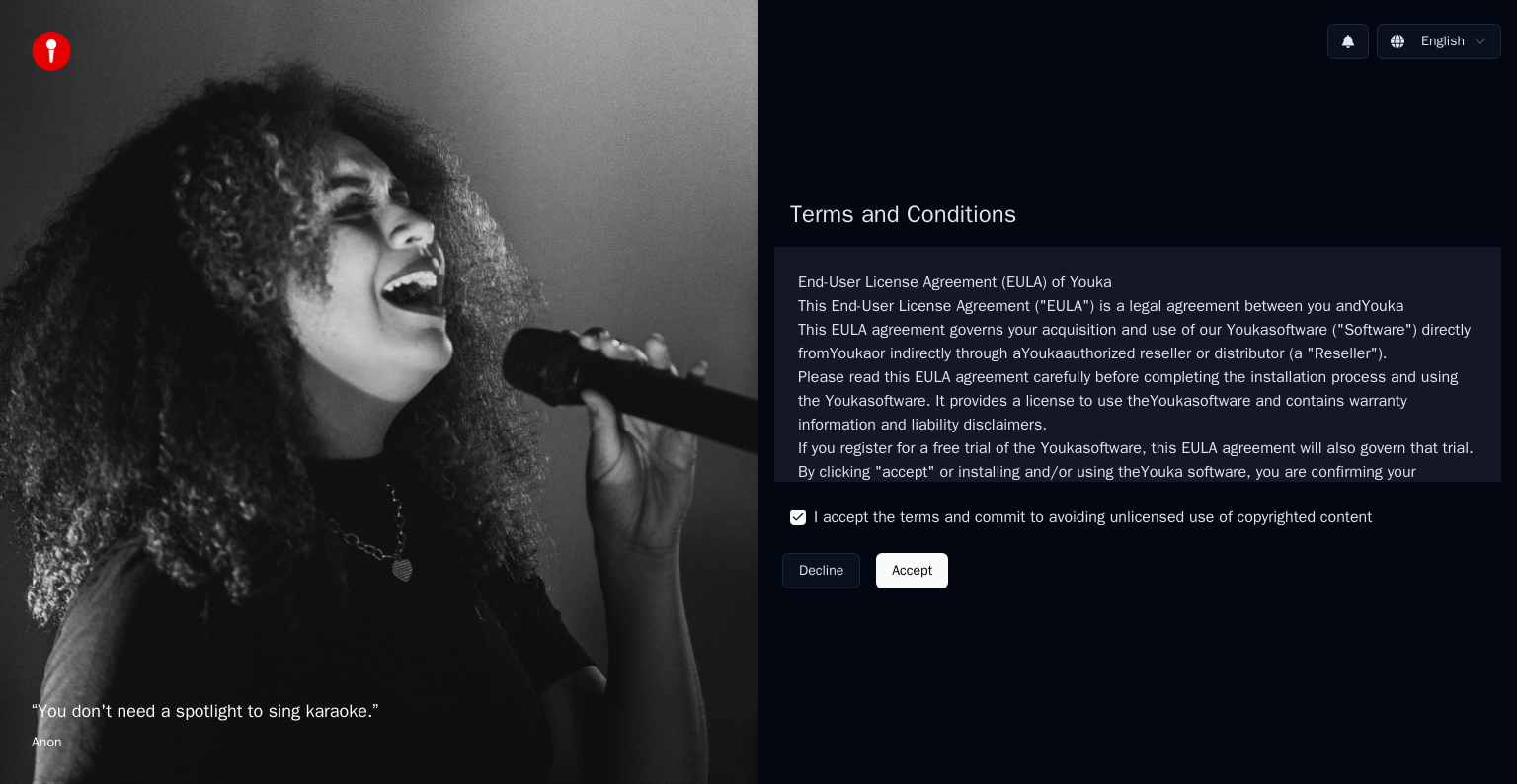 click on "Accept" at bounding box center [912, 571] 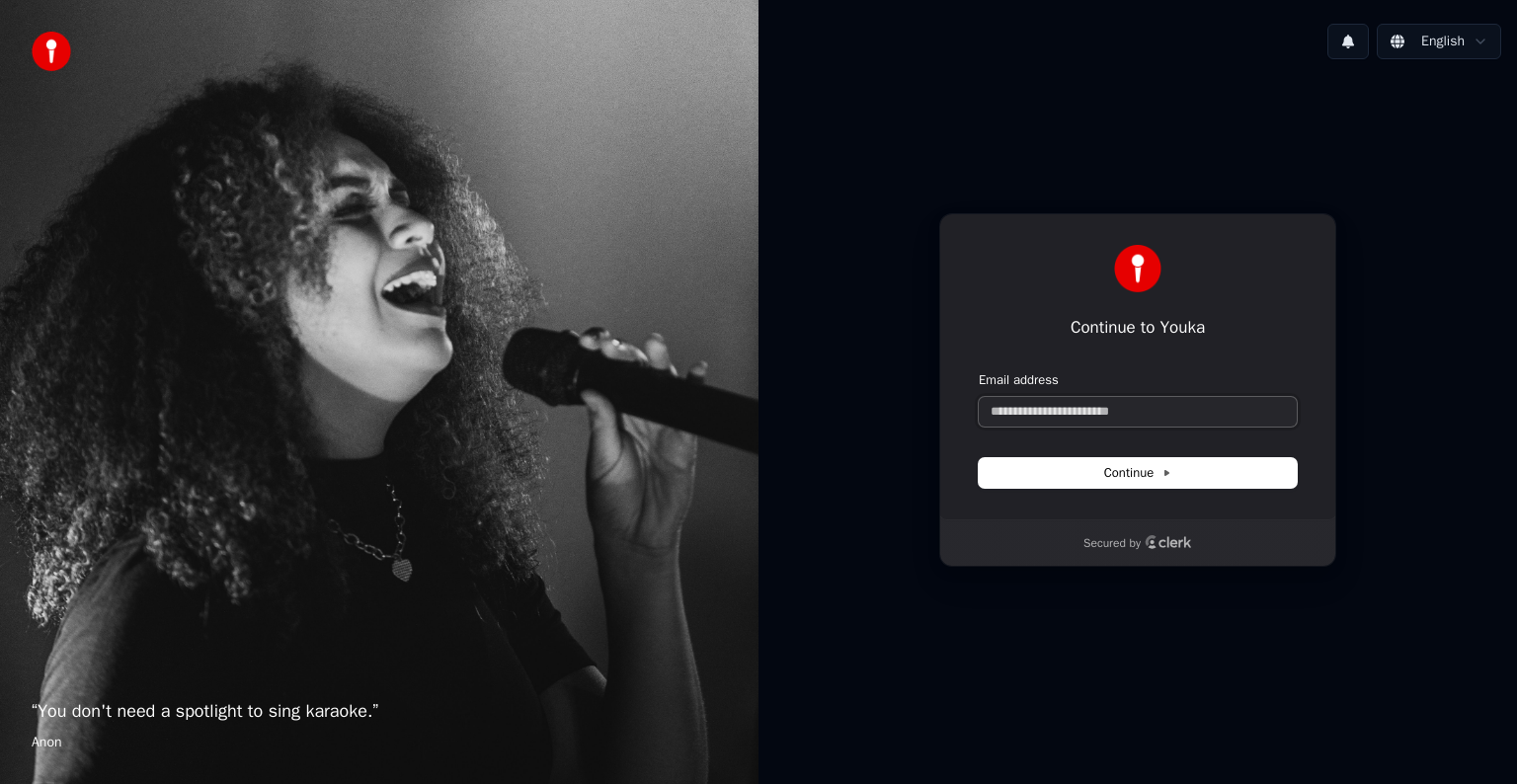 click on "Email address" at bounding box center (1138, 412) 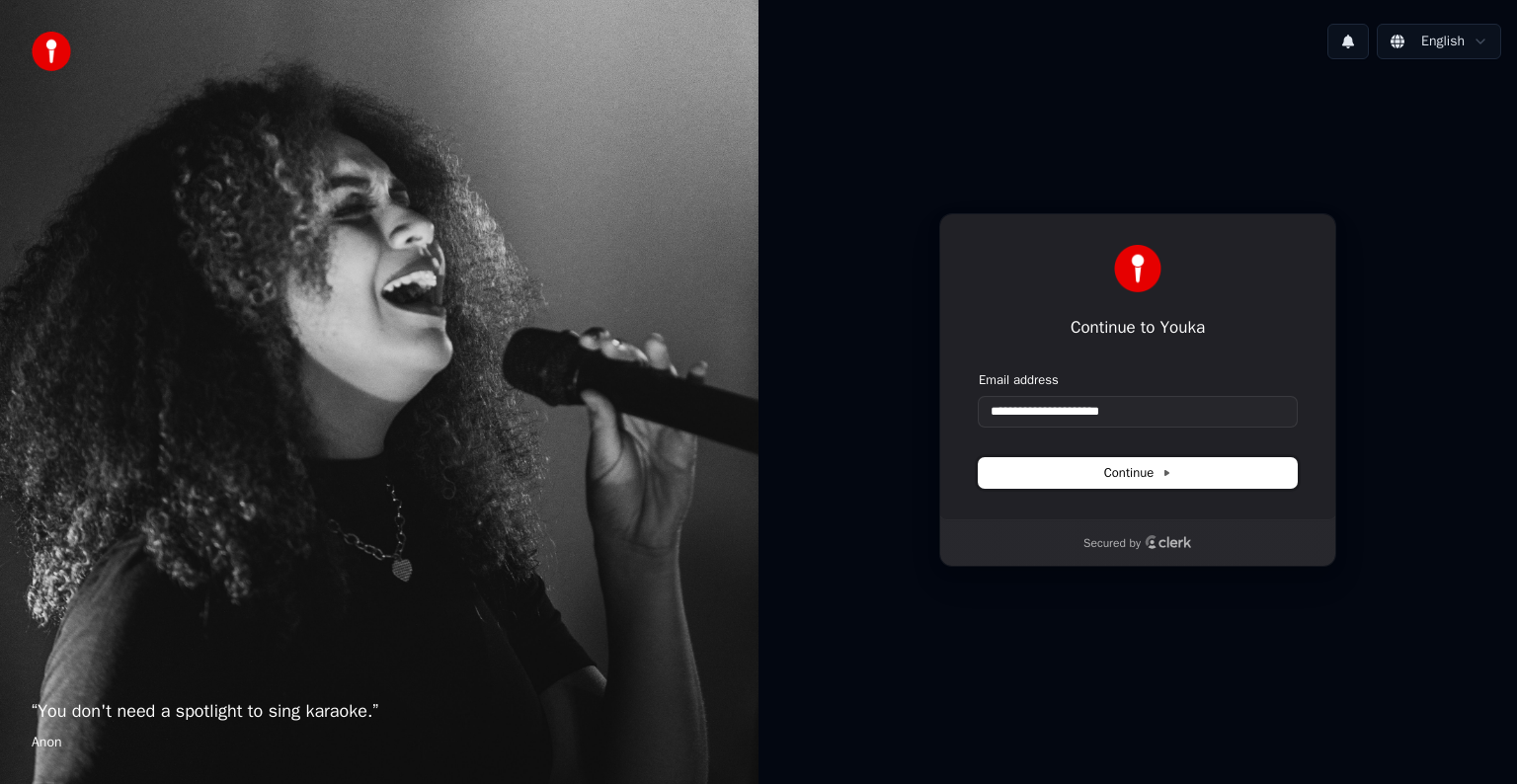 click on "Continue" at bounding box center [1138, 473] 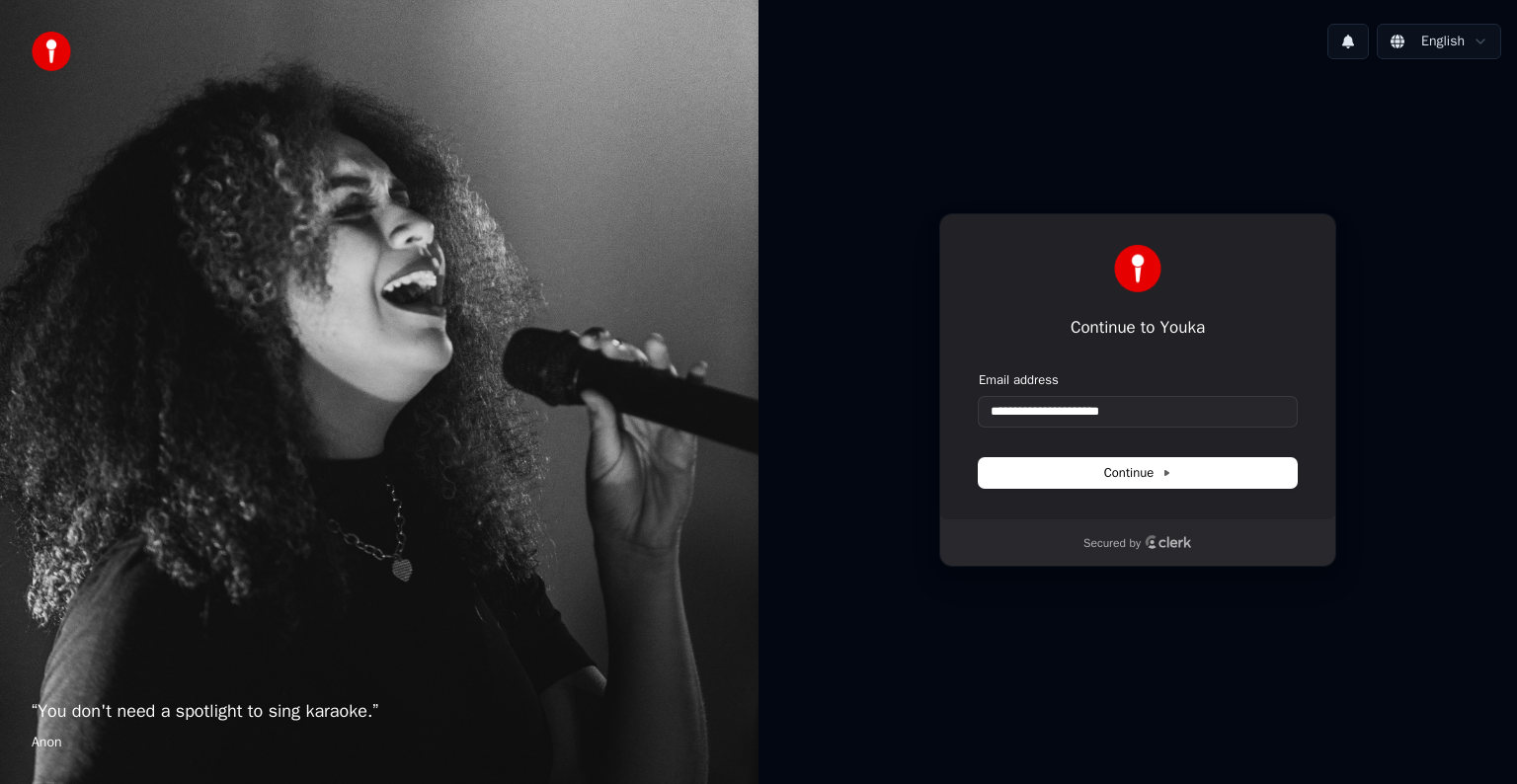 type on "**********" 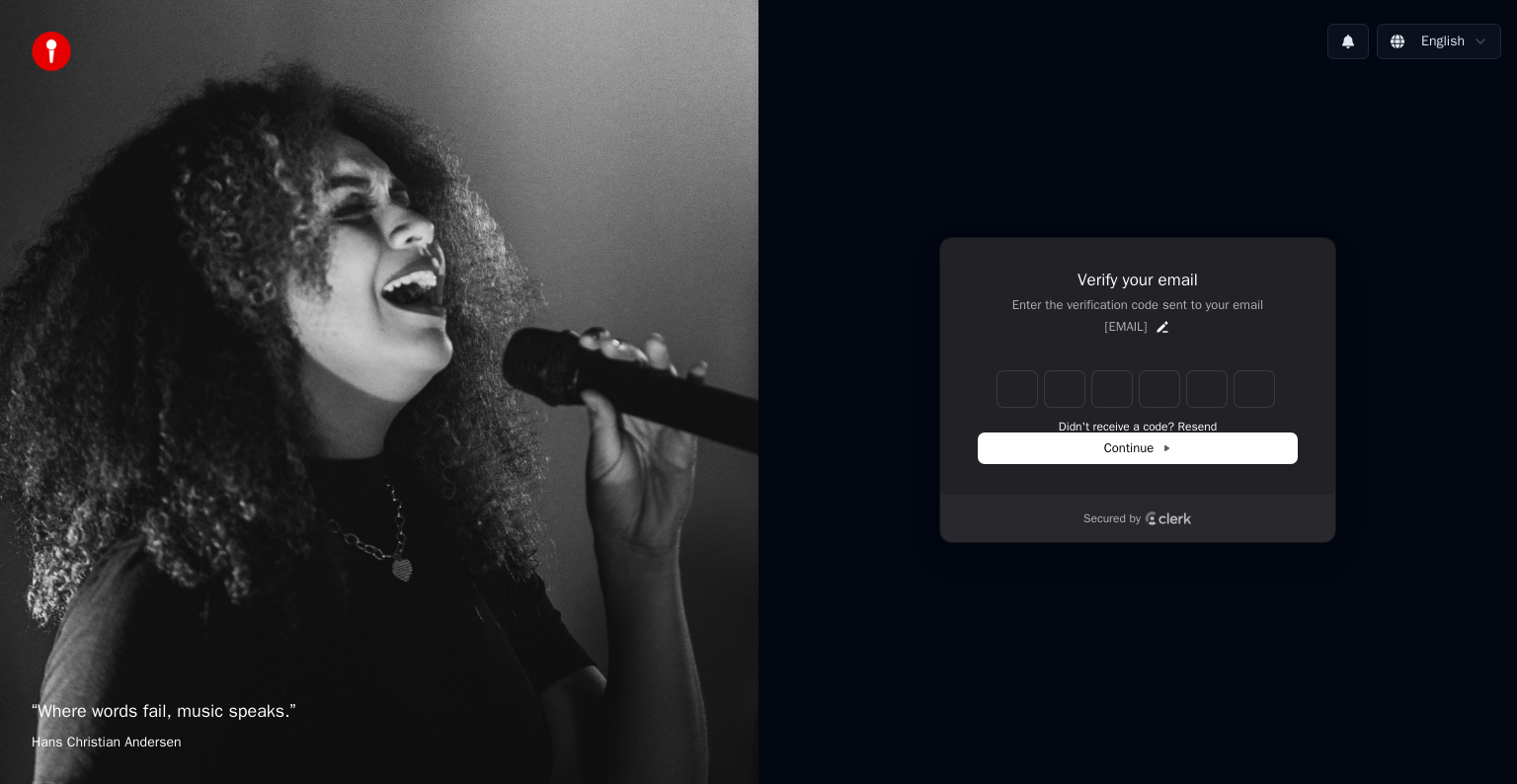 type on "*" 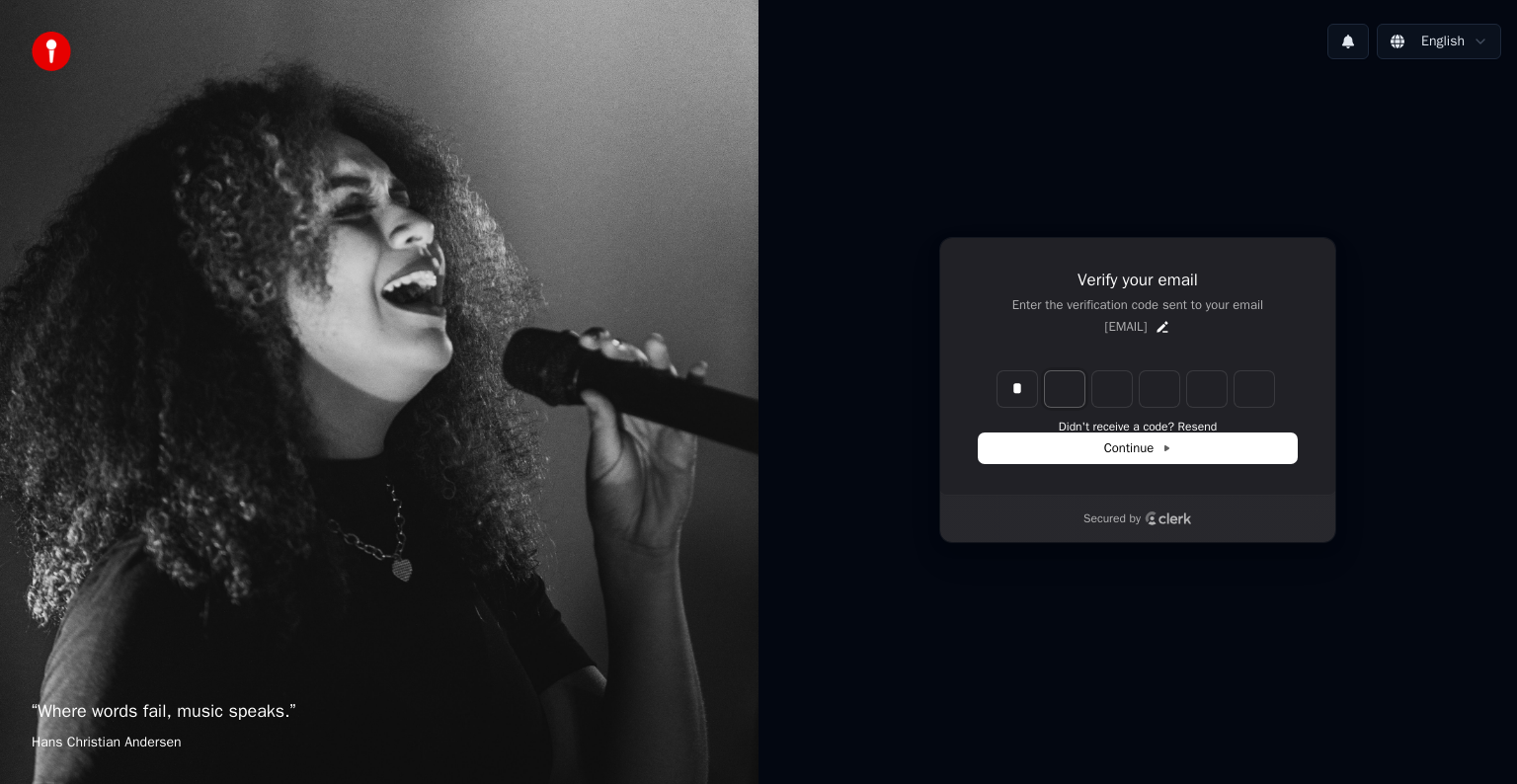 type on "*" 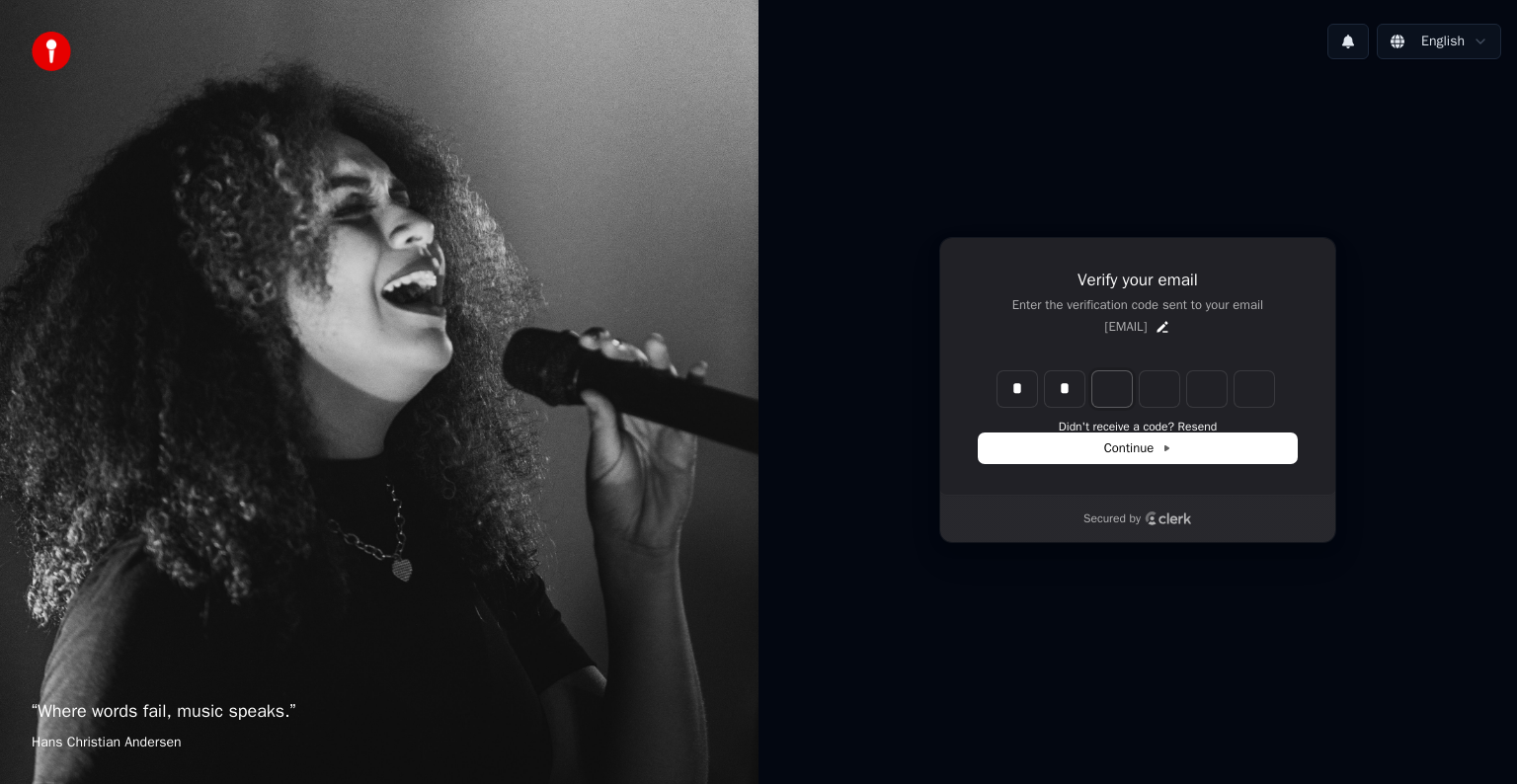 type on "**" 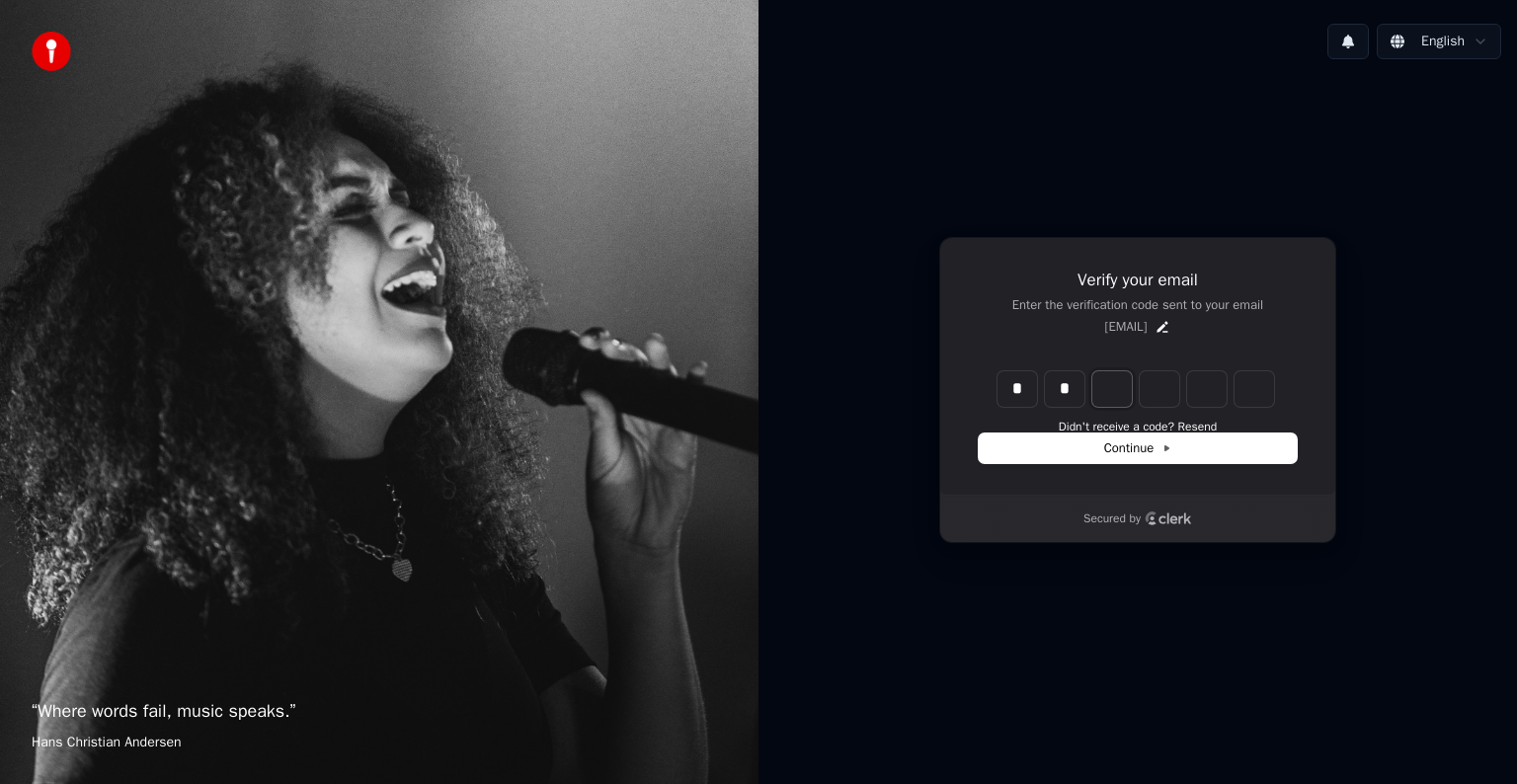type on "*" 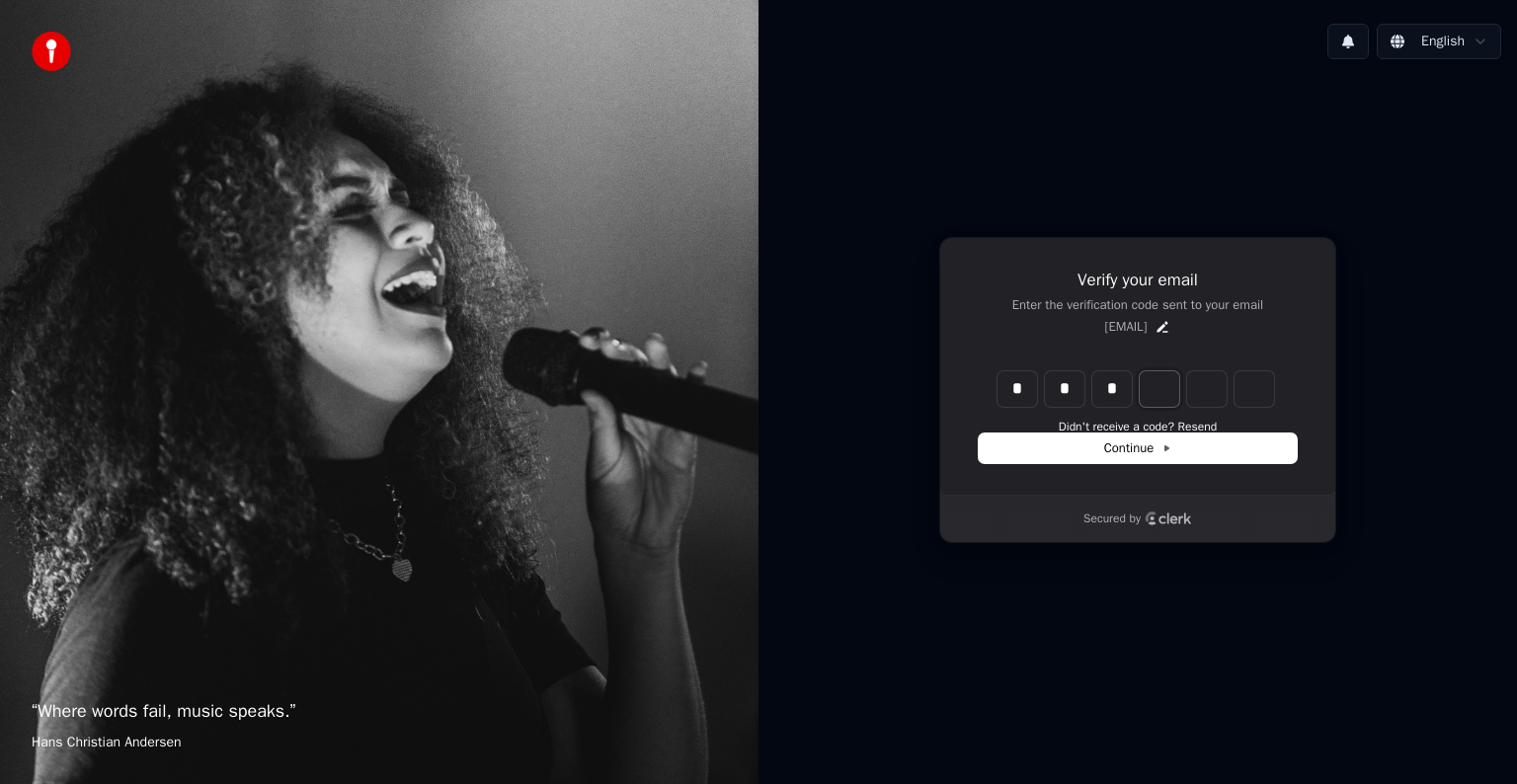 type on "***" 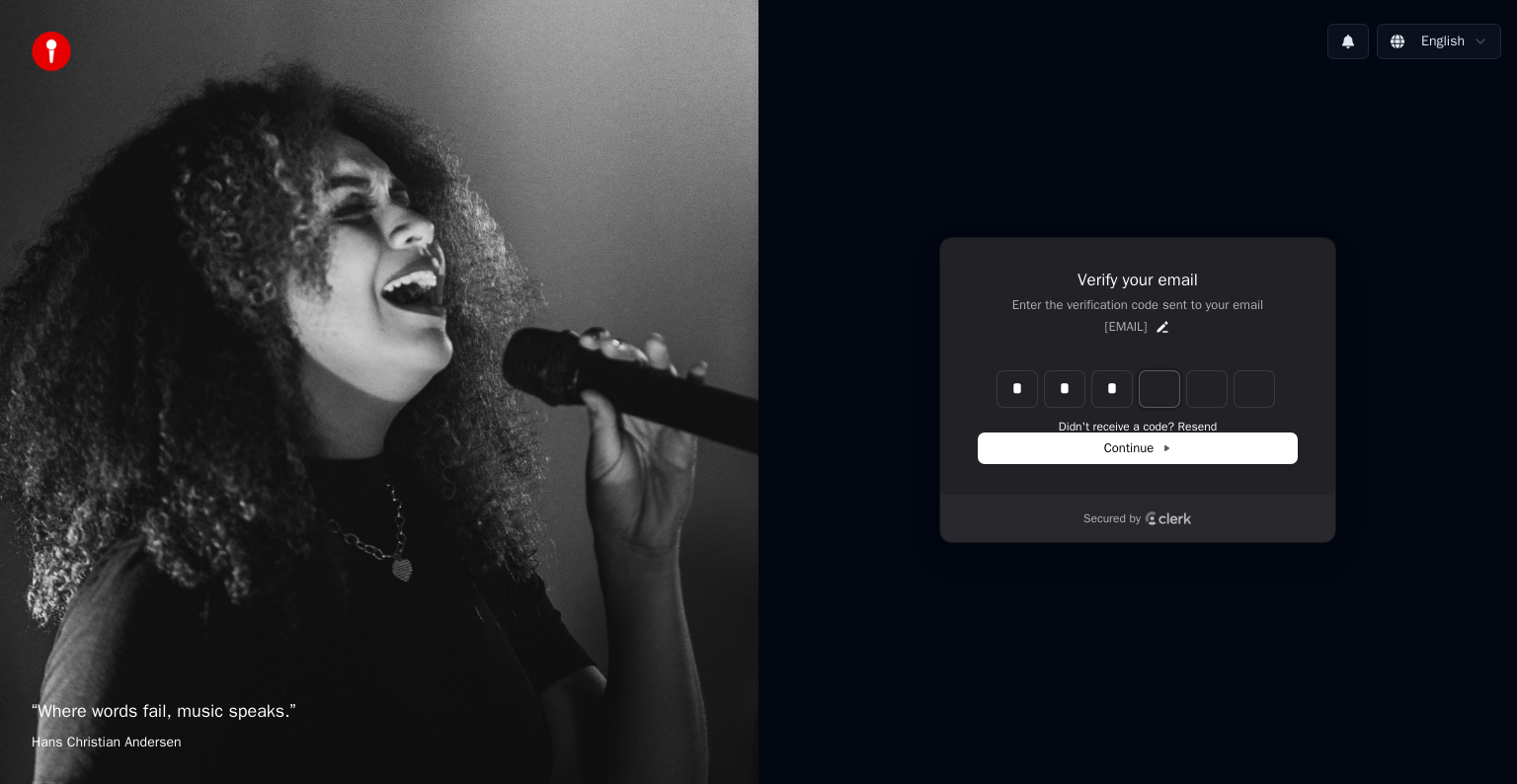 type on "*" 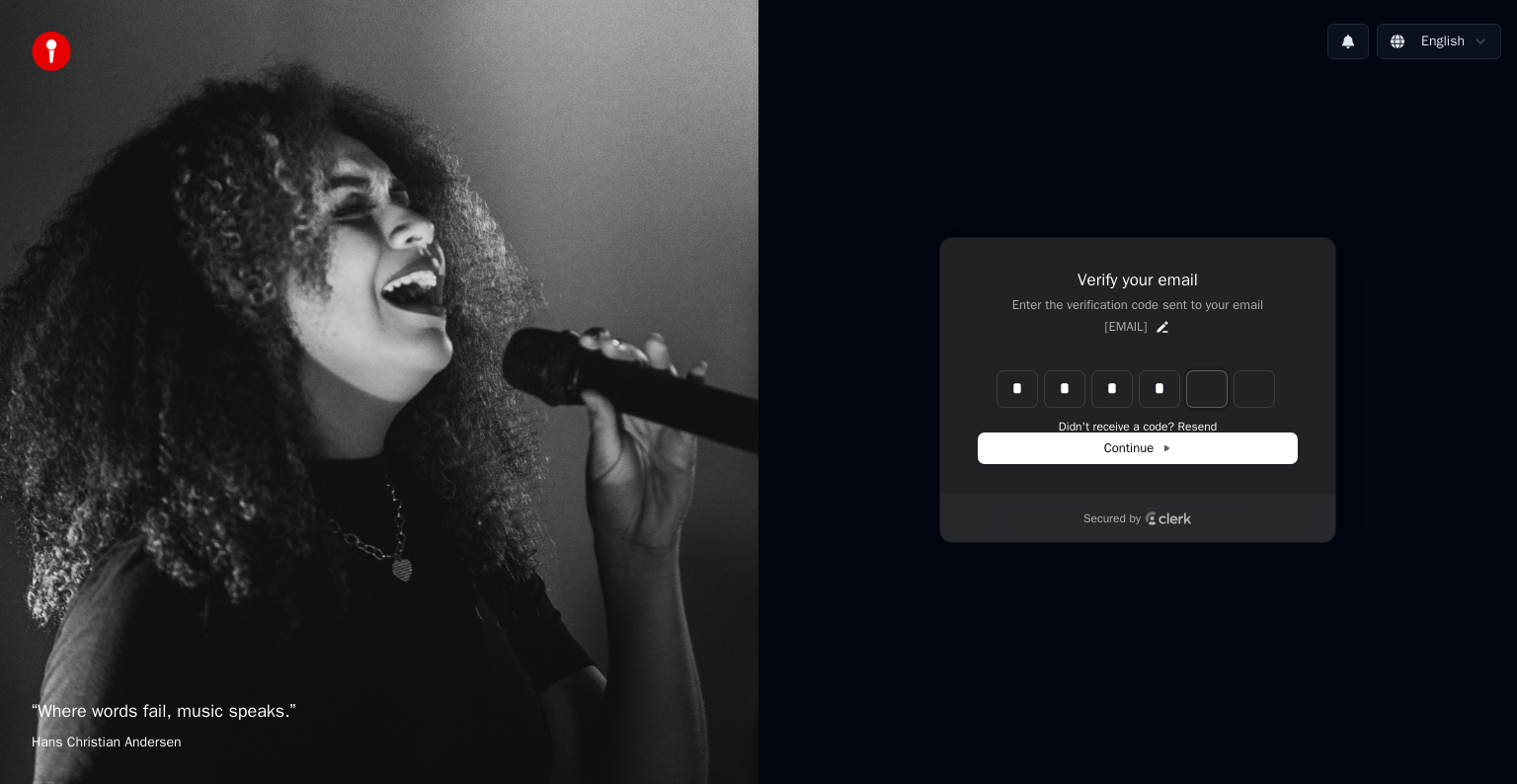 type on "****" 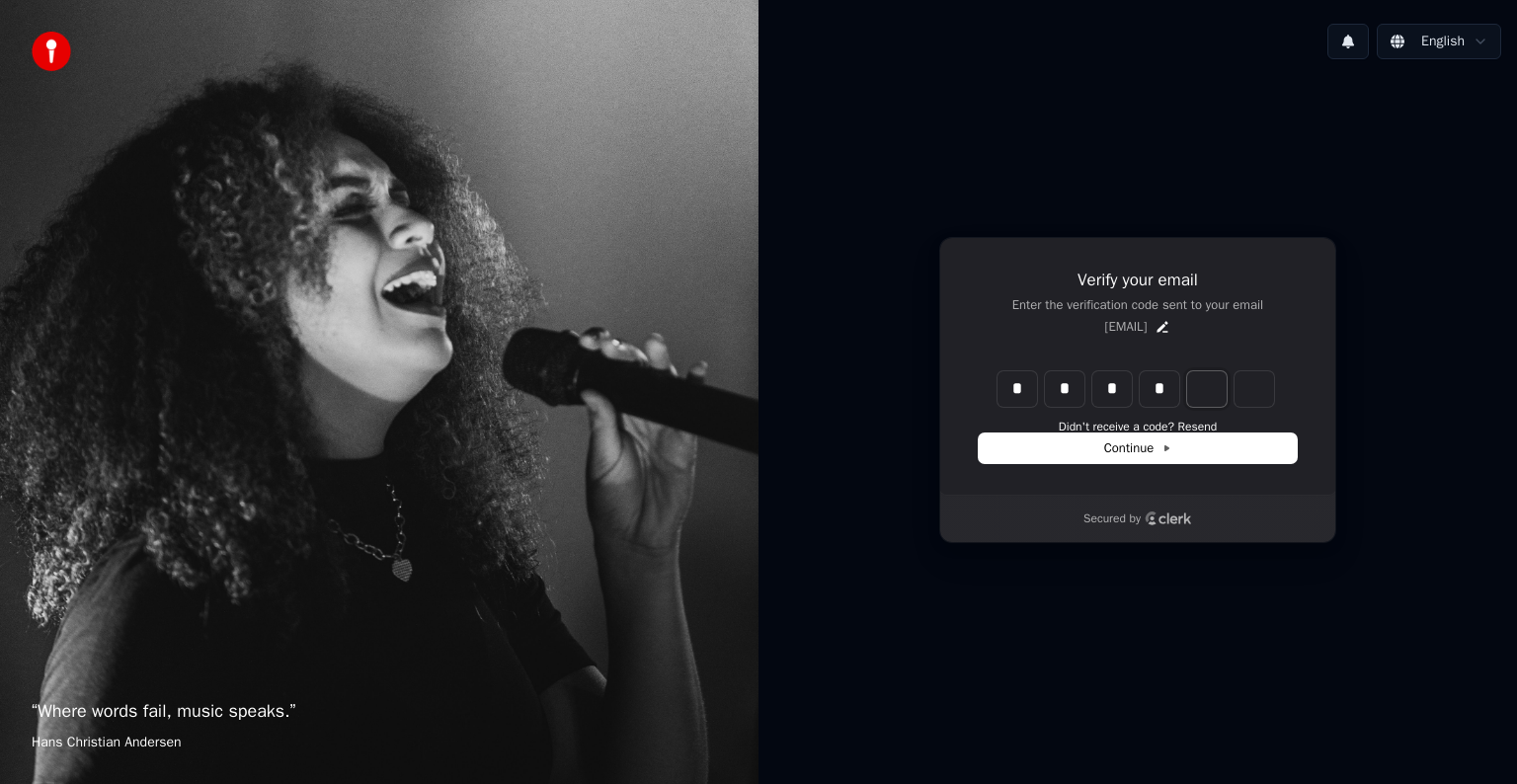 type on "*" 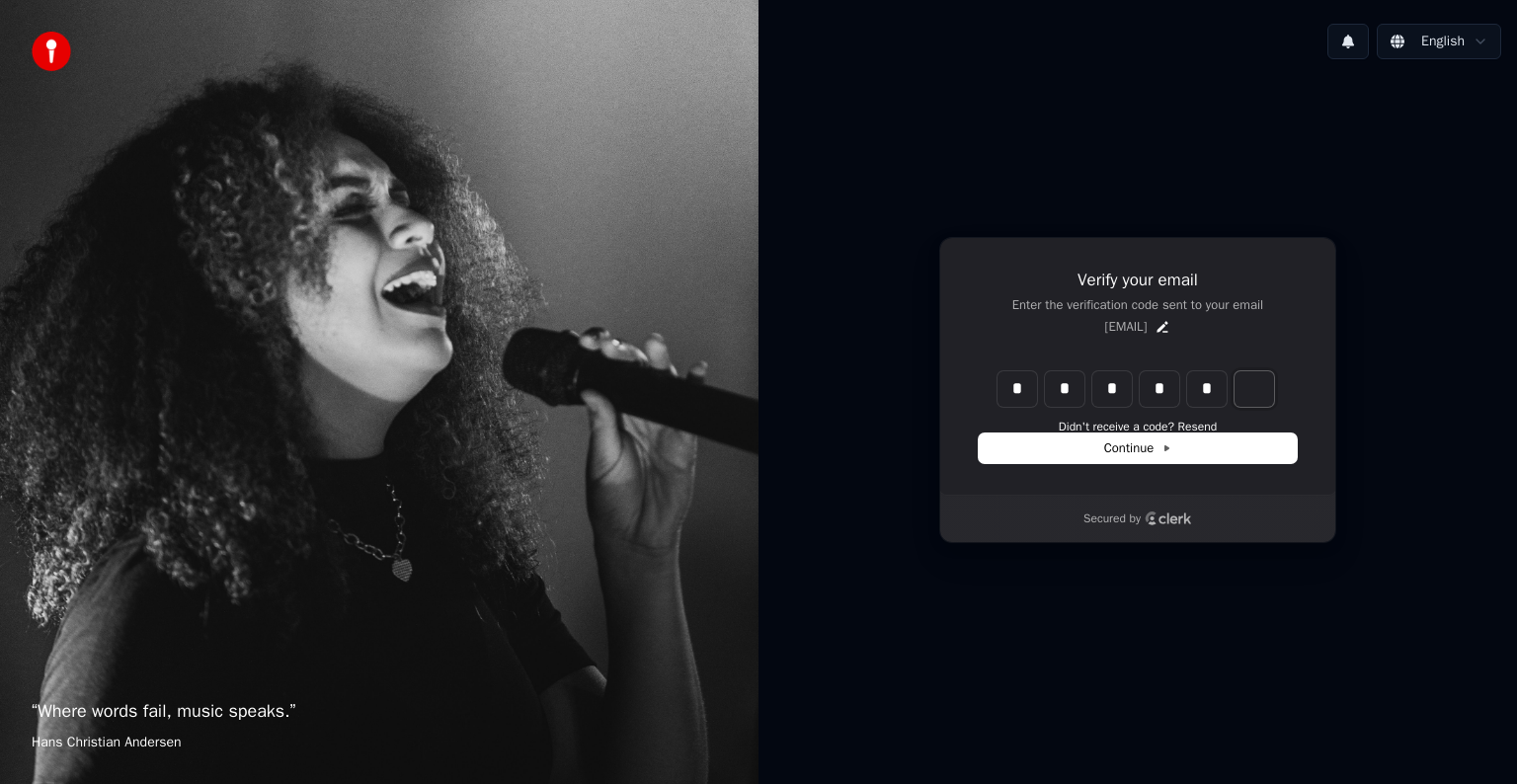 type on "******" 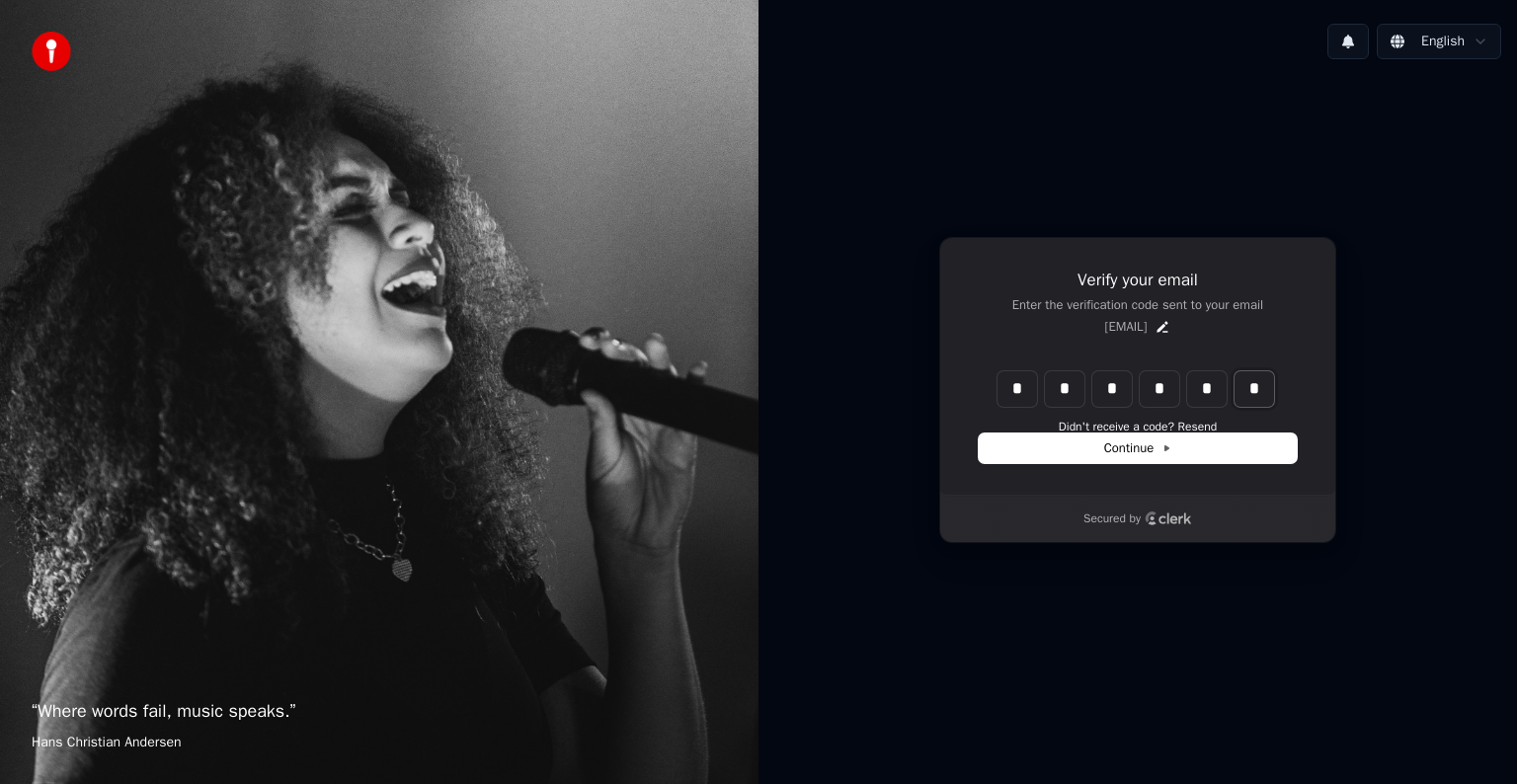 type on "*" 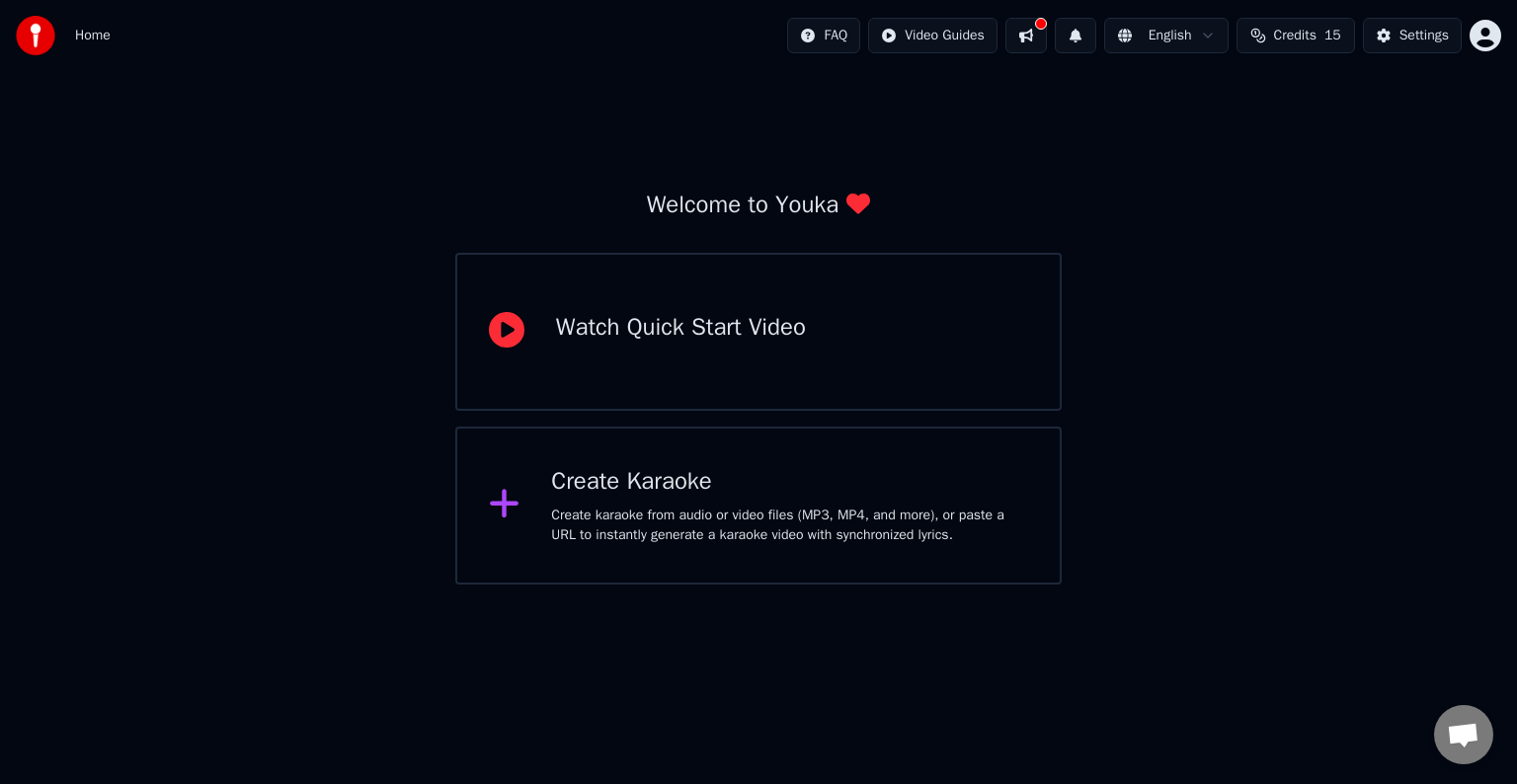 click on "Create Karaoke Create karaoke from audio or video files (MP3, MP4, and more), or paste a URL to instantly generate a karaoke video with synchronized lyrics." at bounding box center (789, 506) 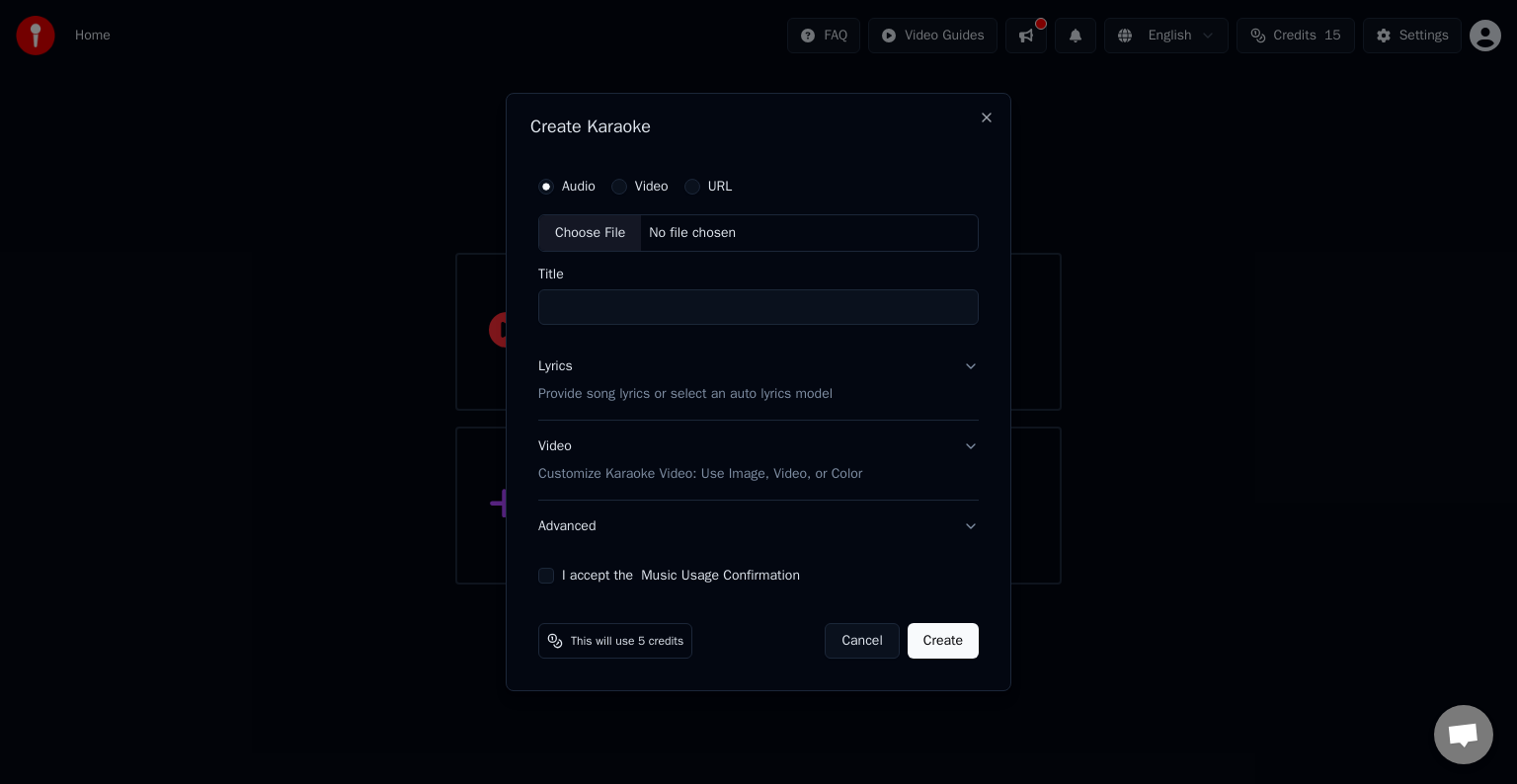 click on "Cancel" at bounding box center [861, 641] 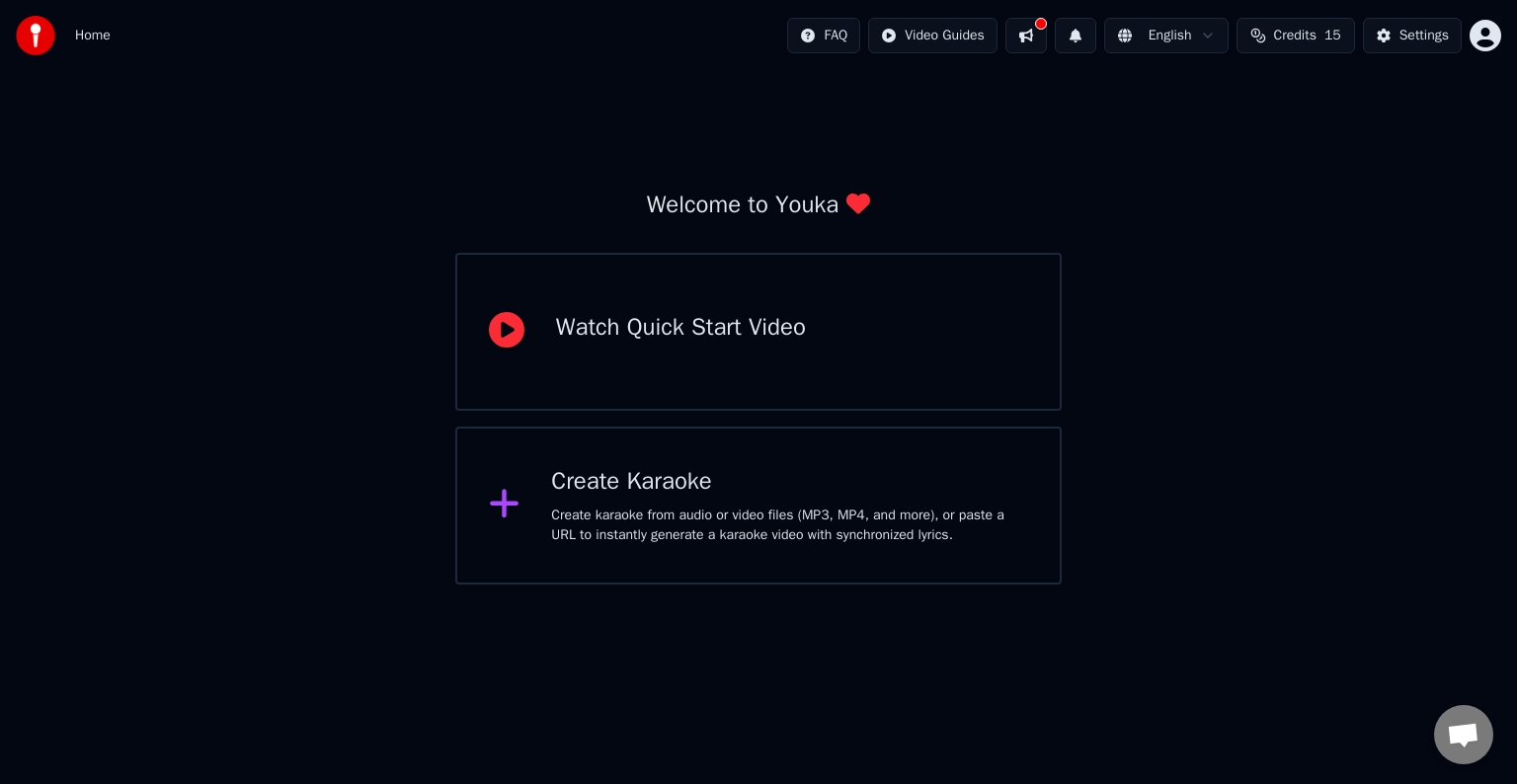 click on "Watch Quick Start Video" at bounding box center (758, 332) 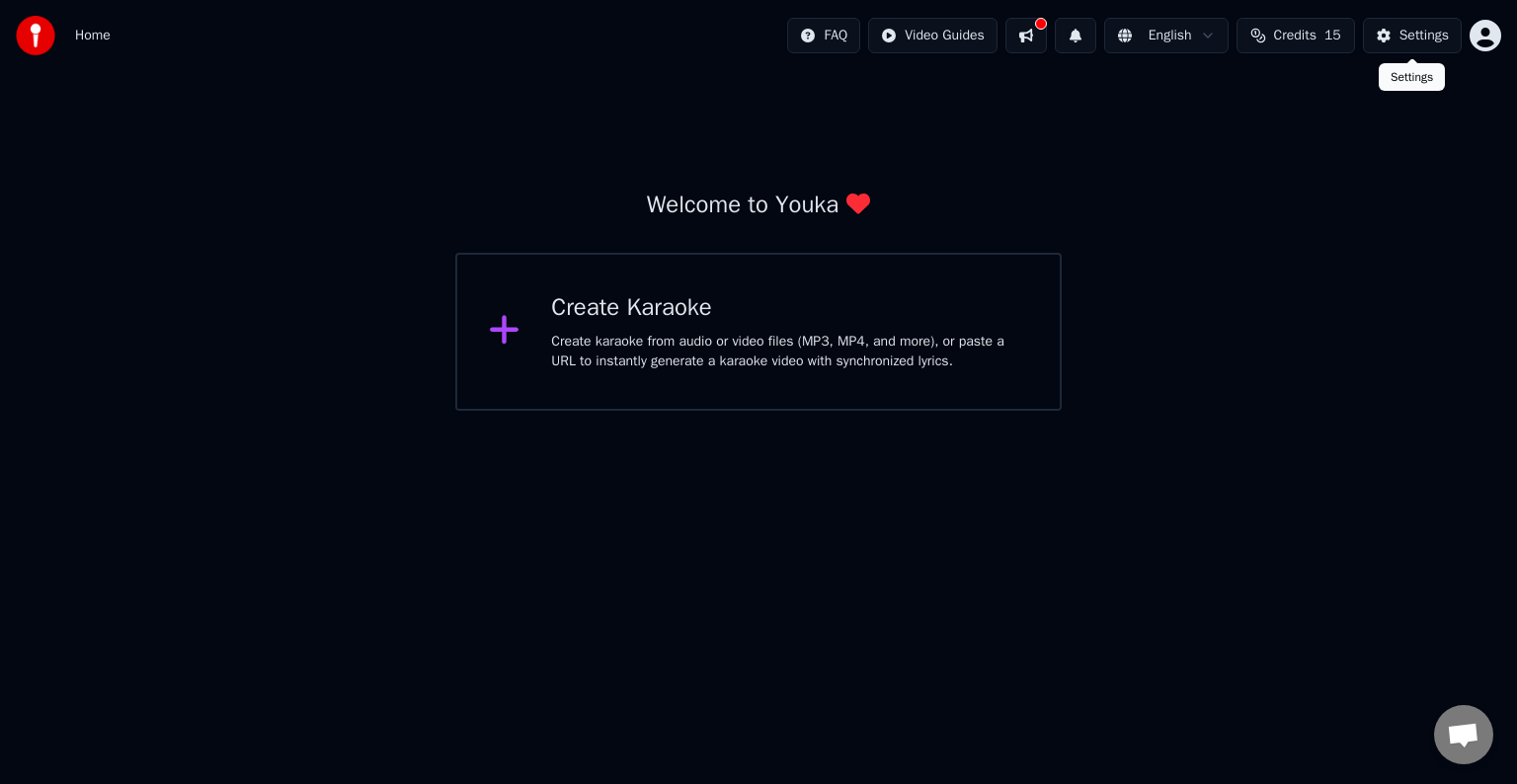 click on "Settings" at bounding box center [1424, 36] 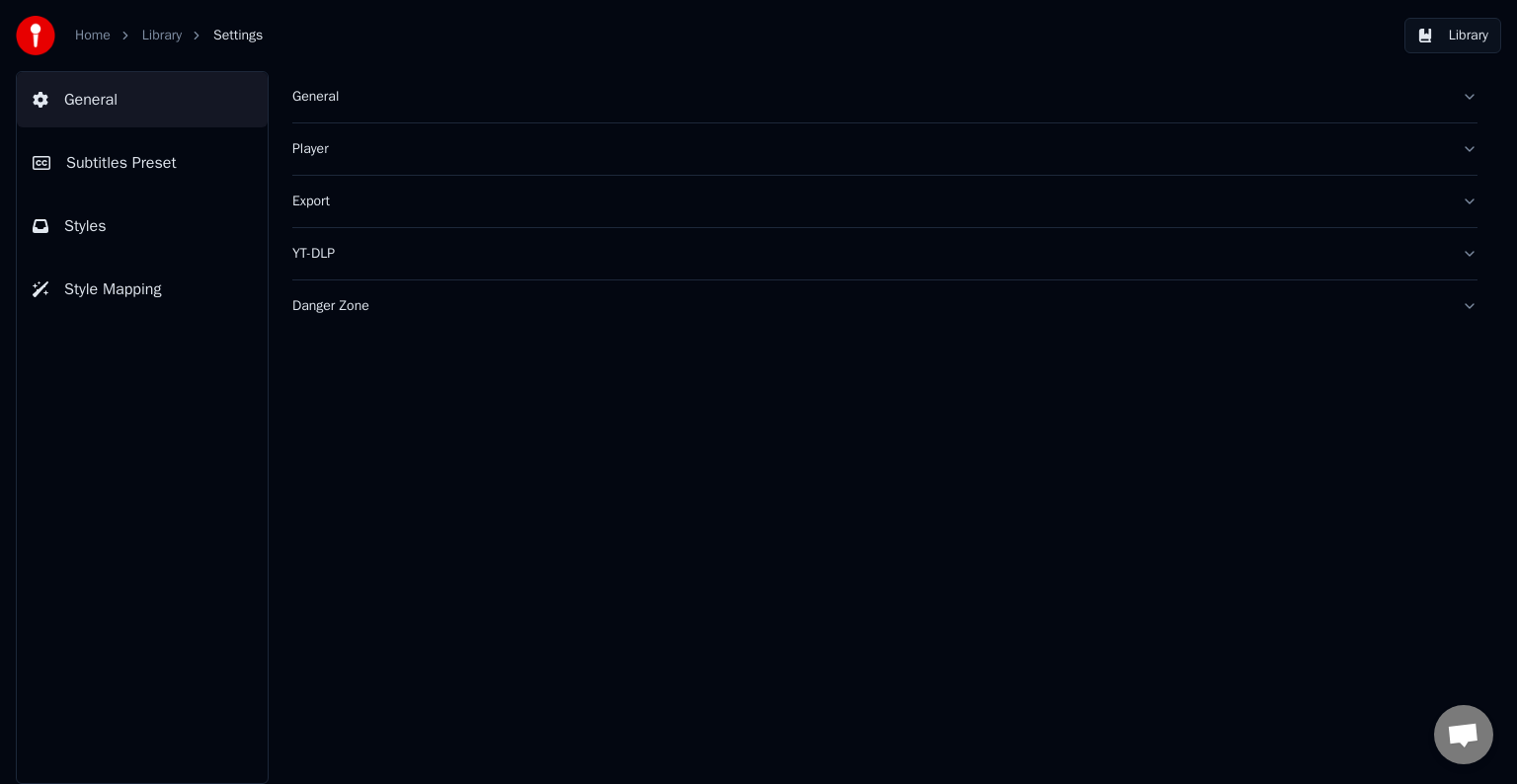 click on "Home" at bounding box center [93, 36] 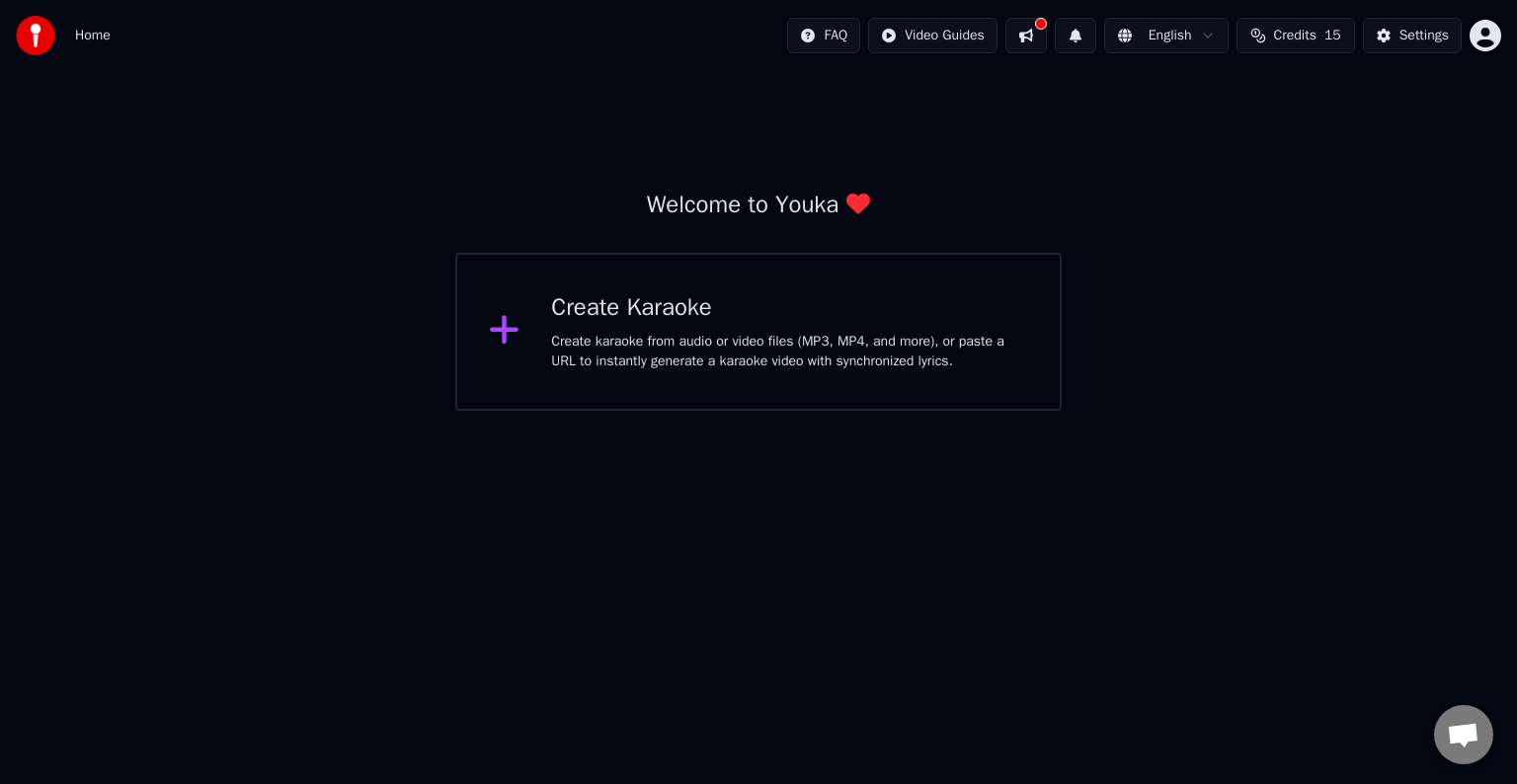 click on "Create karaoke from audio or video files (MP3, MP4, and more), or paste a URL to instantly generate a karaoke video with synchronized lyrics." at bounding box center [789, 352] 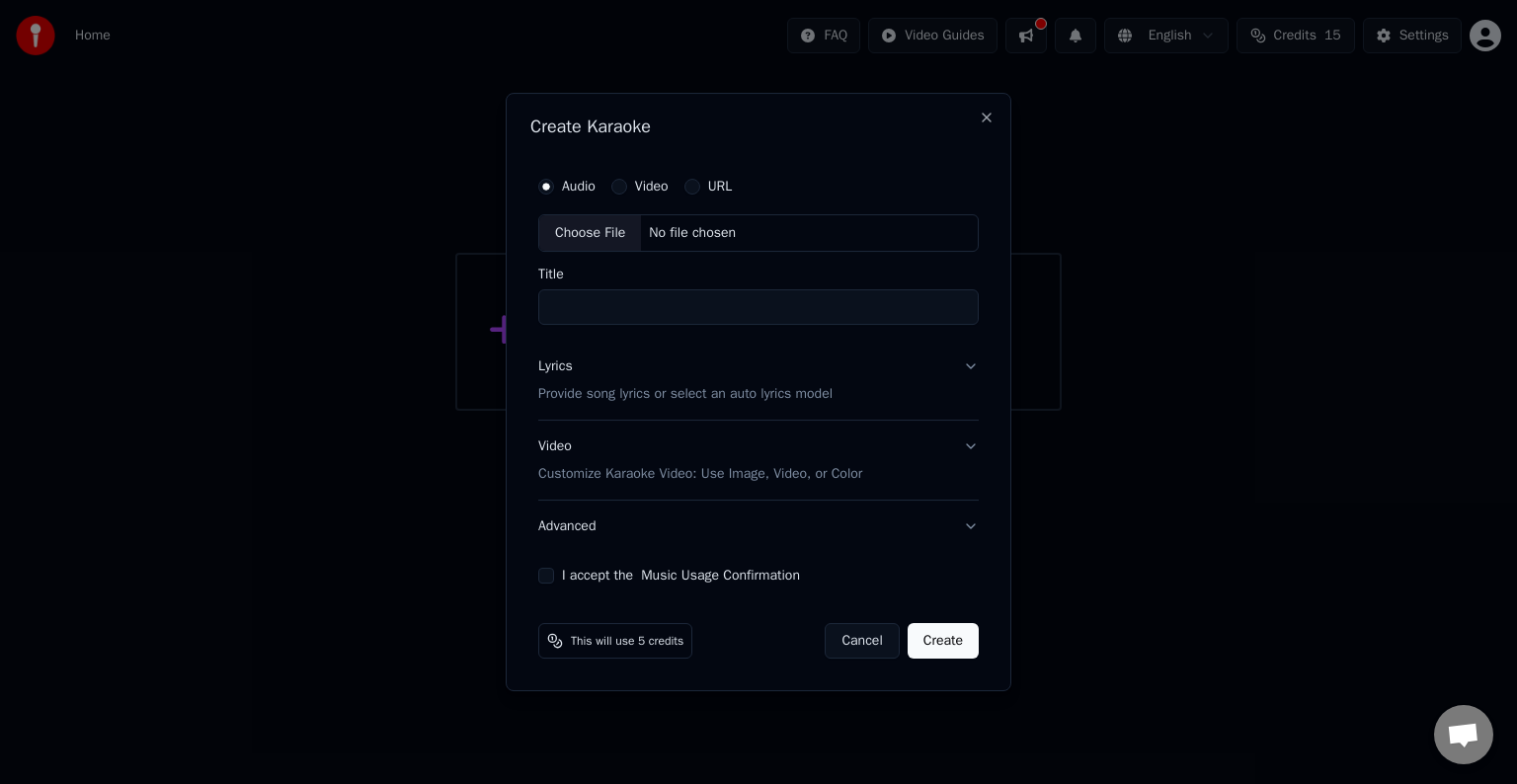 click on "Lyrics Provide song lyrics or select an auto lyrics model" at bounding box center (758, 380) 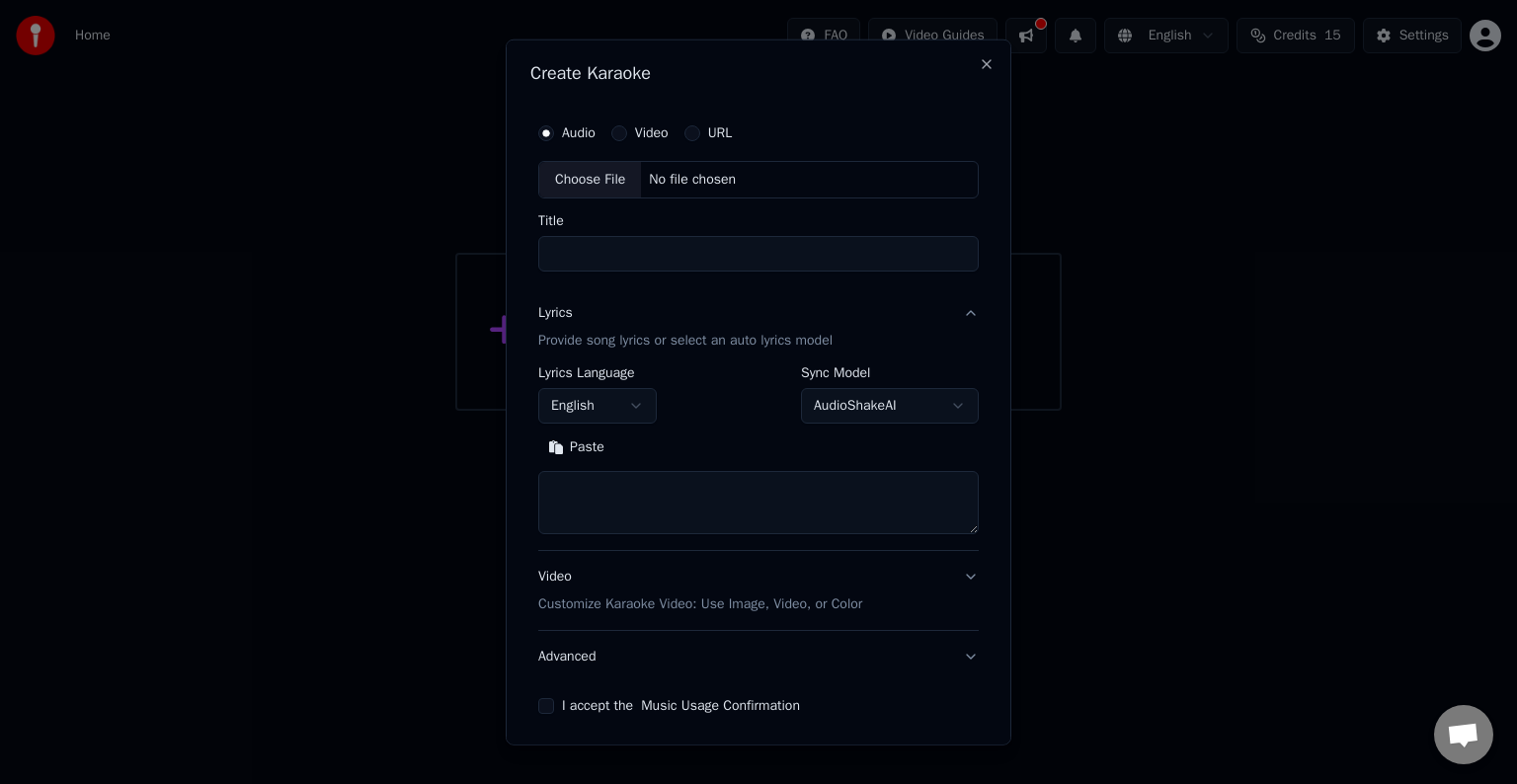 click on "Customize Karaoke Video: Use Image, Video, or Color" at bounding box center (700, 604) 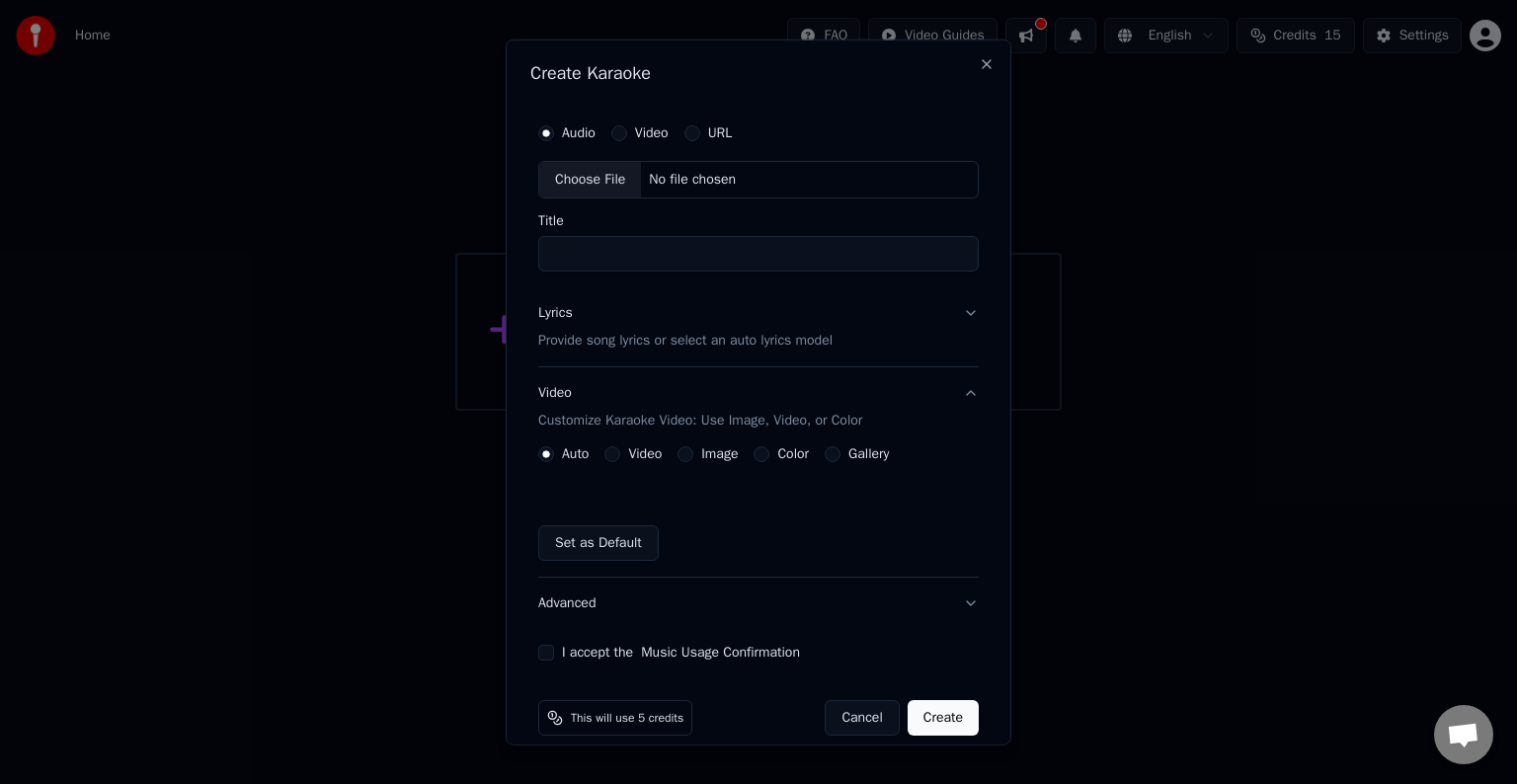 click on "URL" at bounding box center [692, 133] 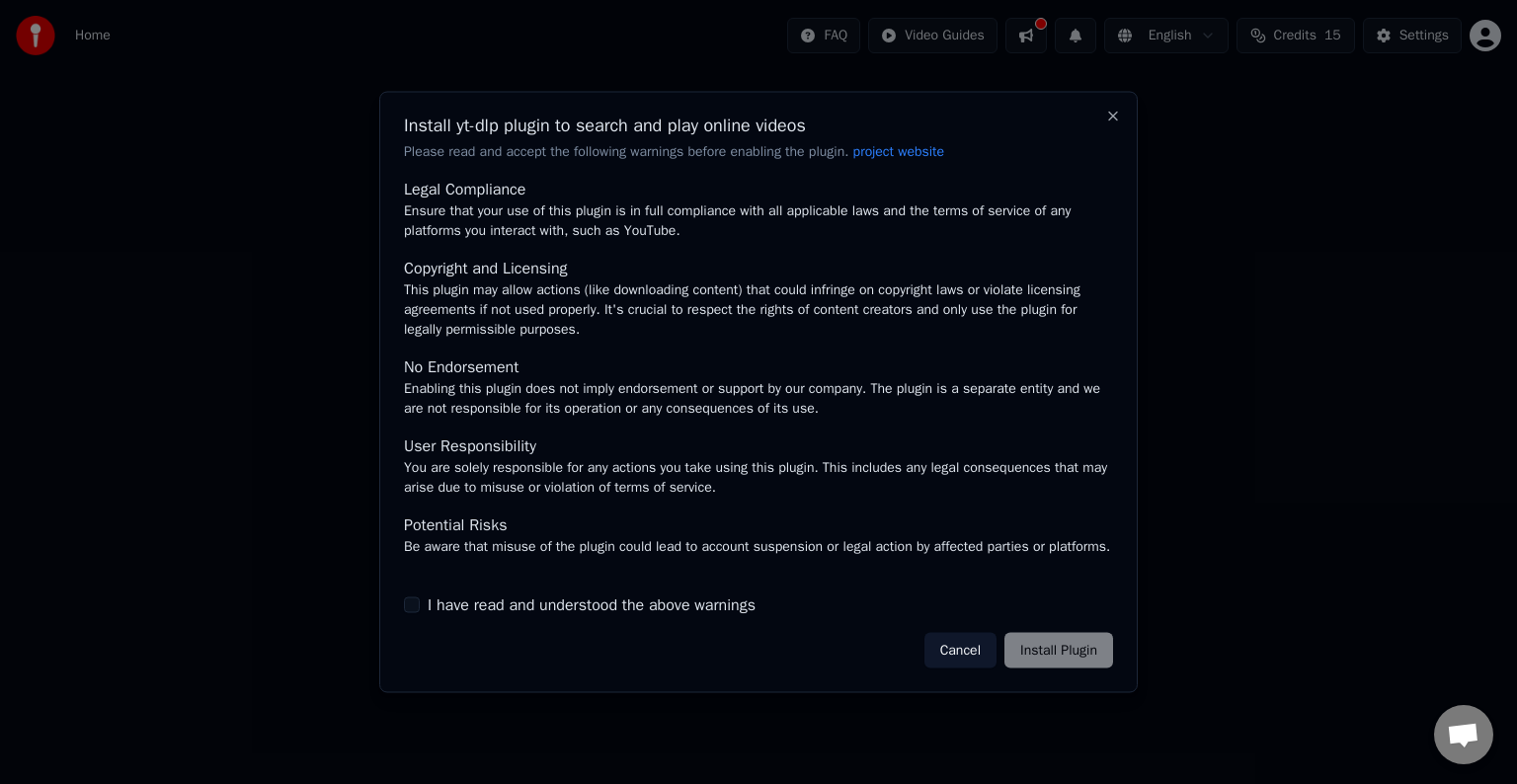 scroll, scrollTop: 86, scrollLeft: 0, axis: vertical 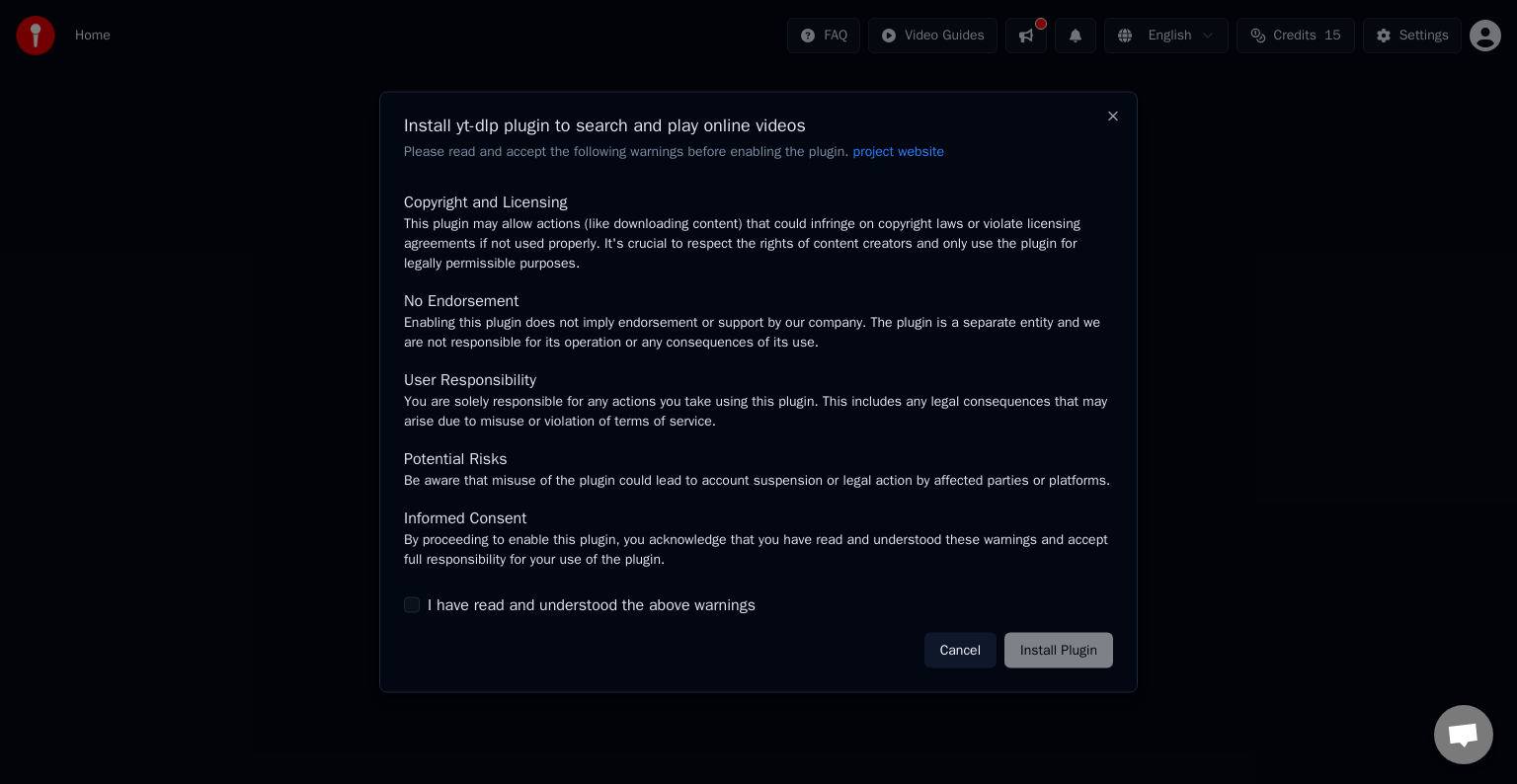 drag, startPoint x: 410, startPoint y: 608, endPoint x: 502, endPoint y: 615, distance: 92.26592 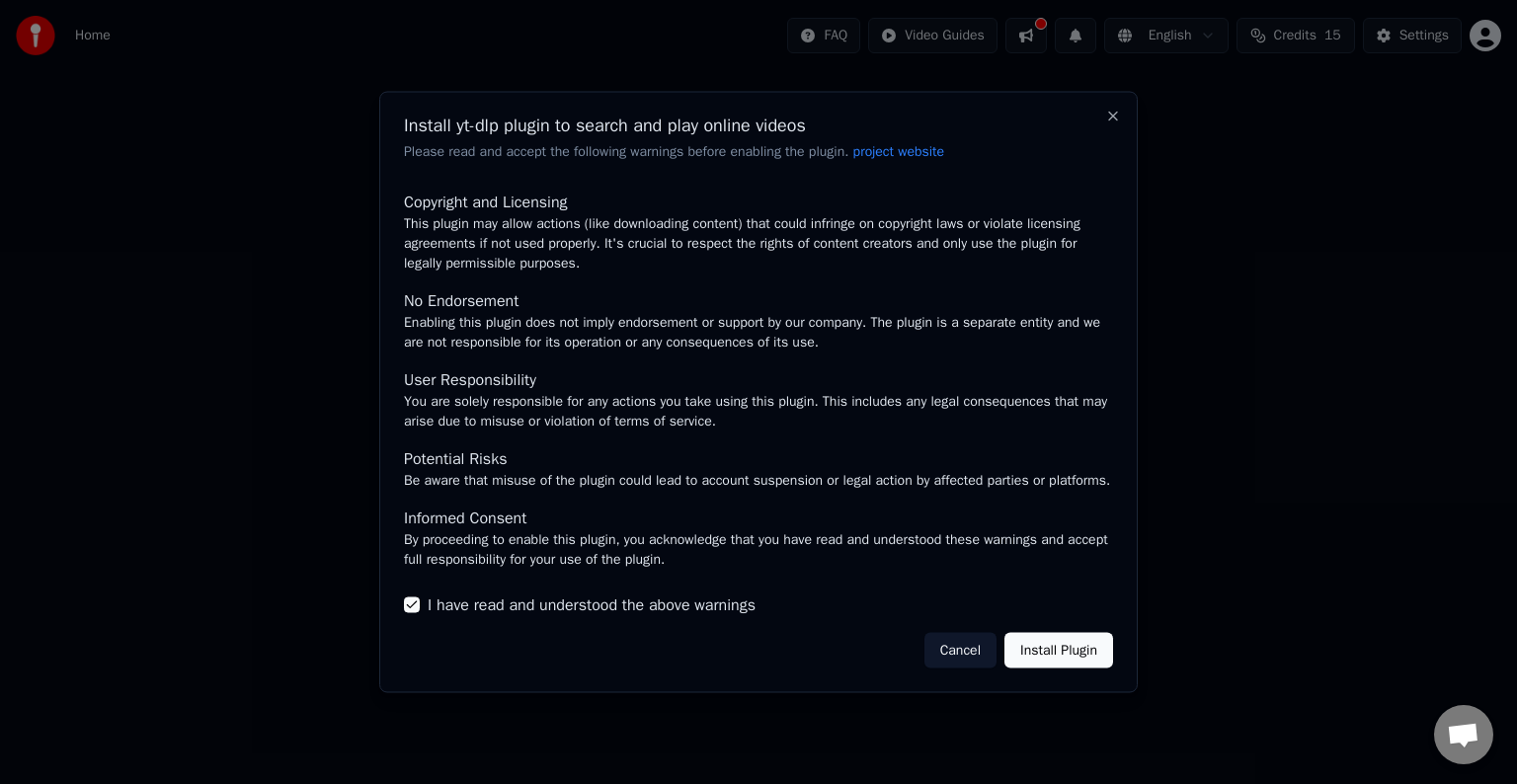 click on "Install Plugin" at bounding box center [1059, 650] 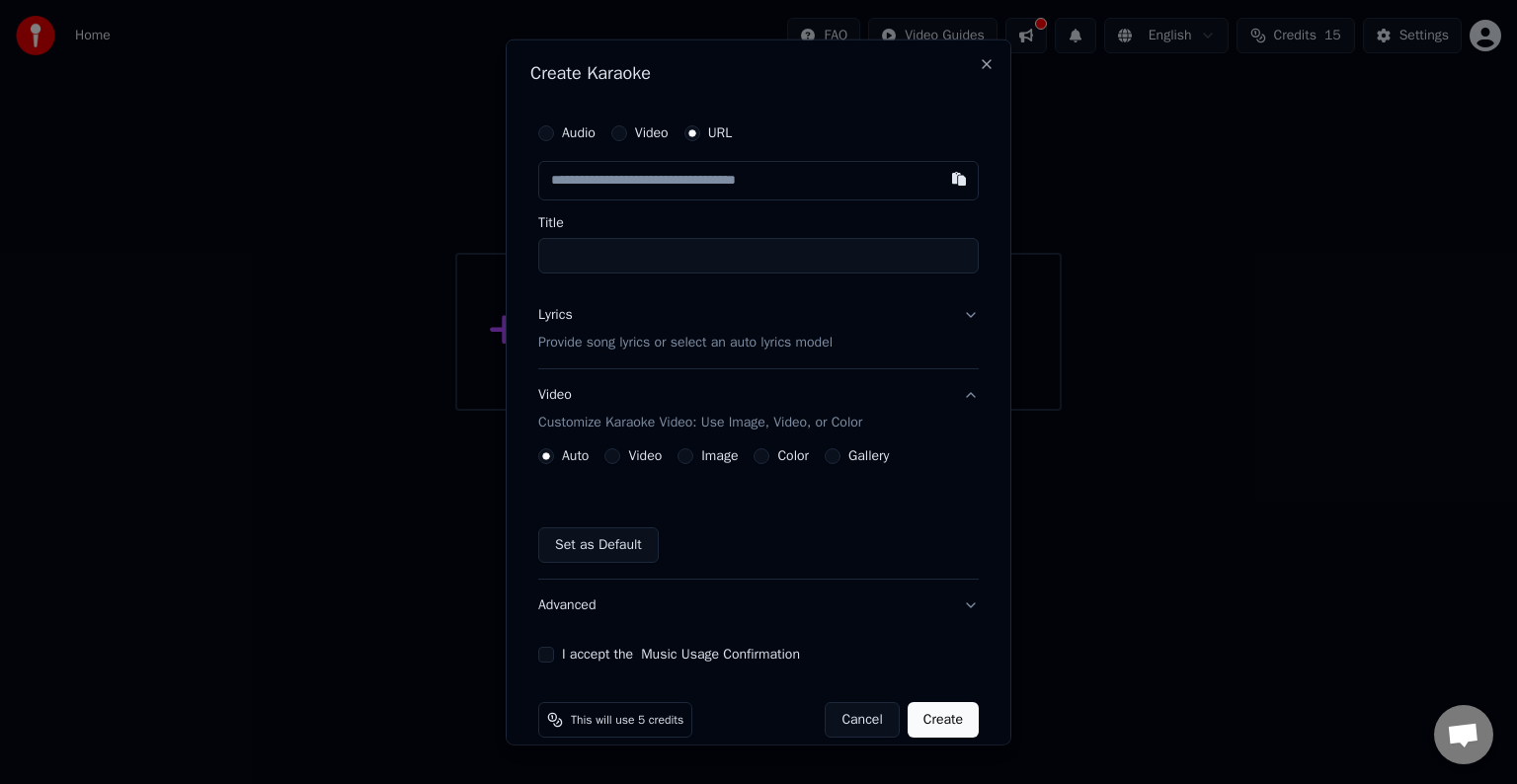 click at bounding box center (758, 181) 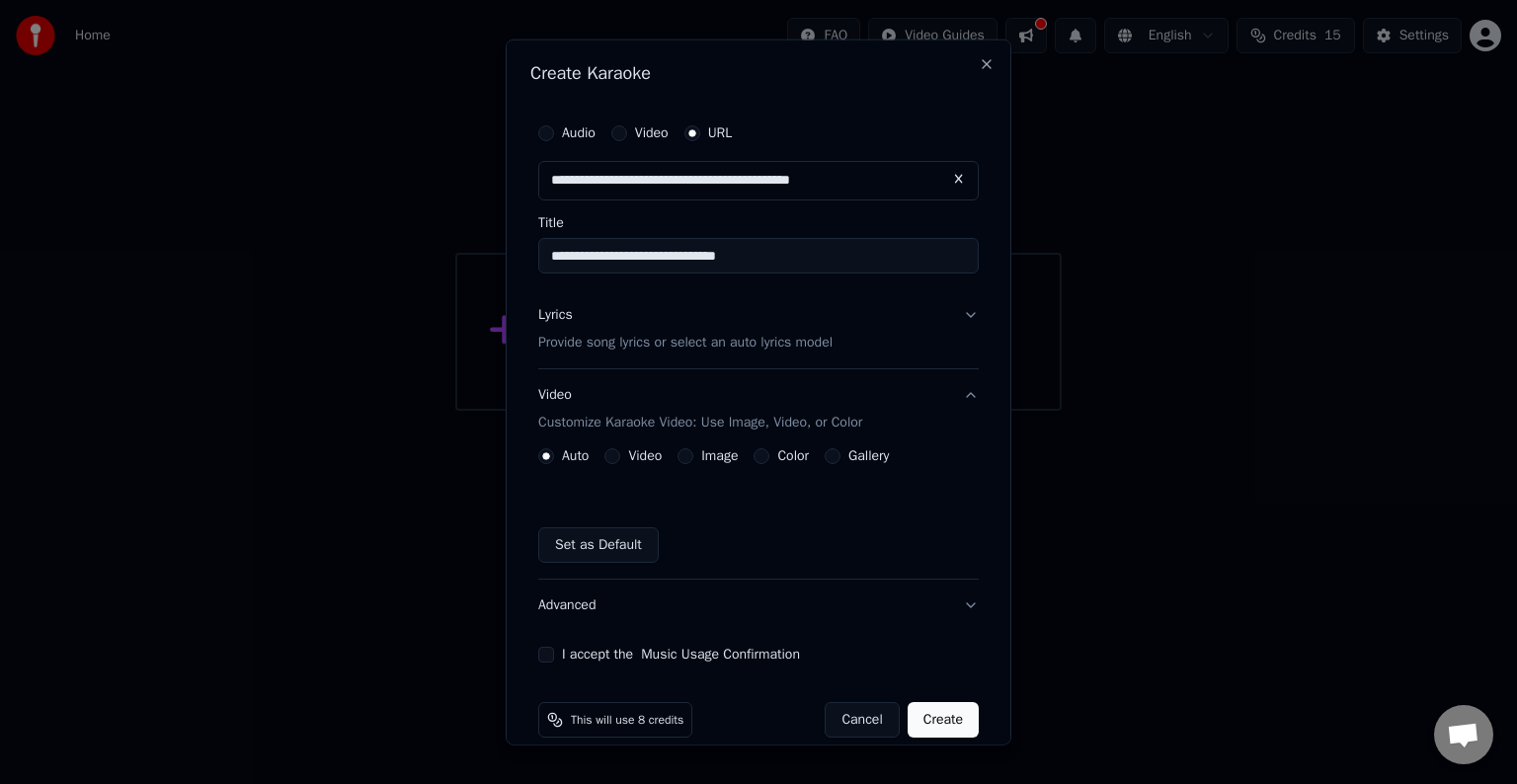 type on "**********" 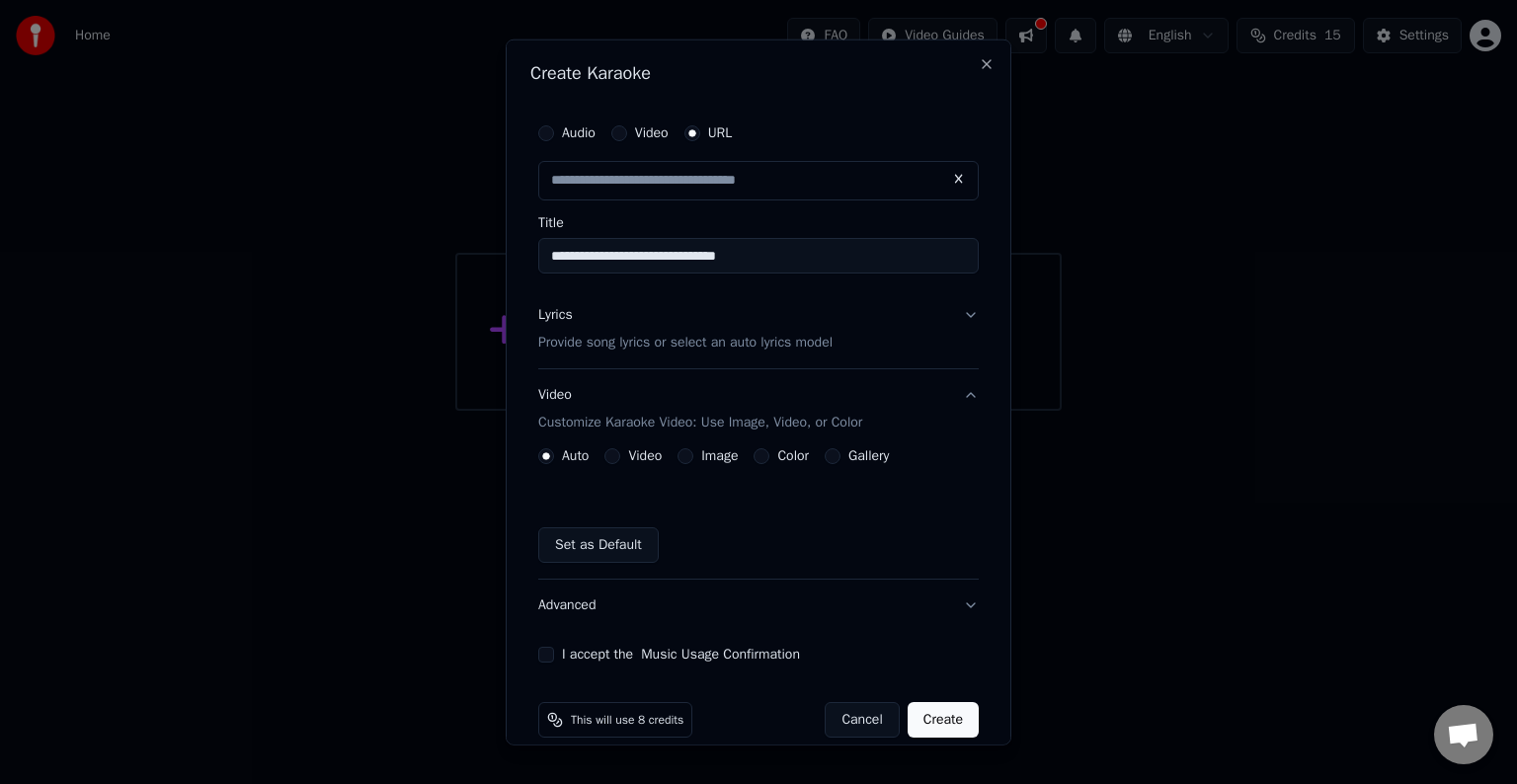 click at bounding box center [758, 181] 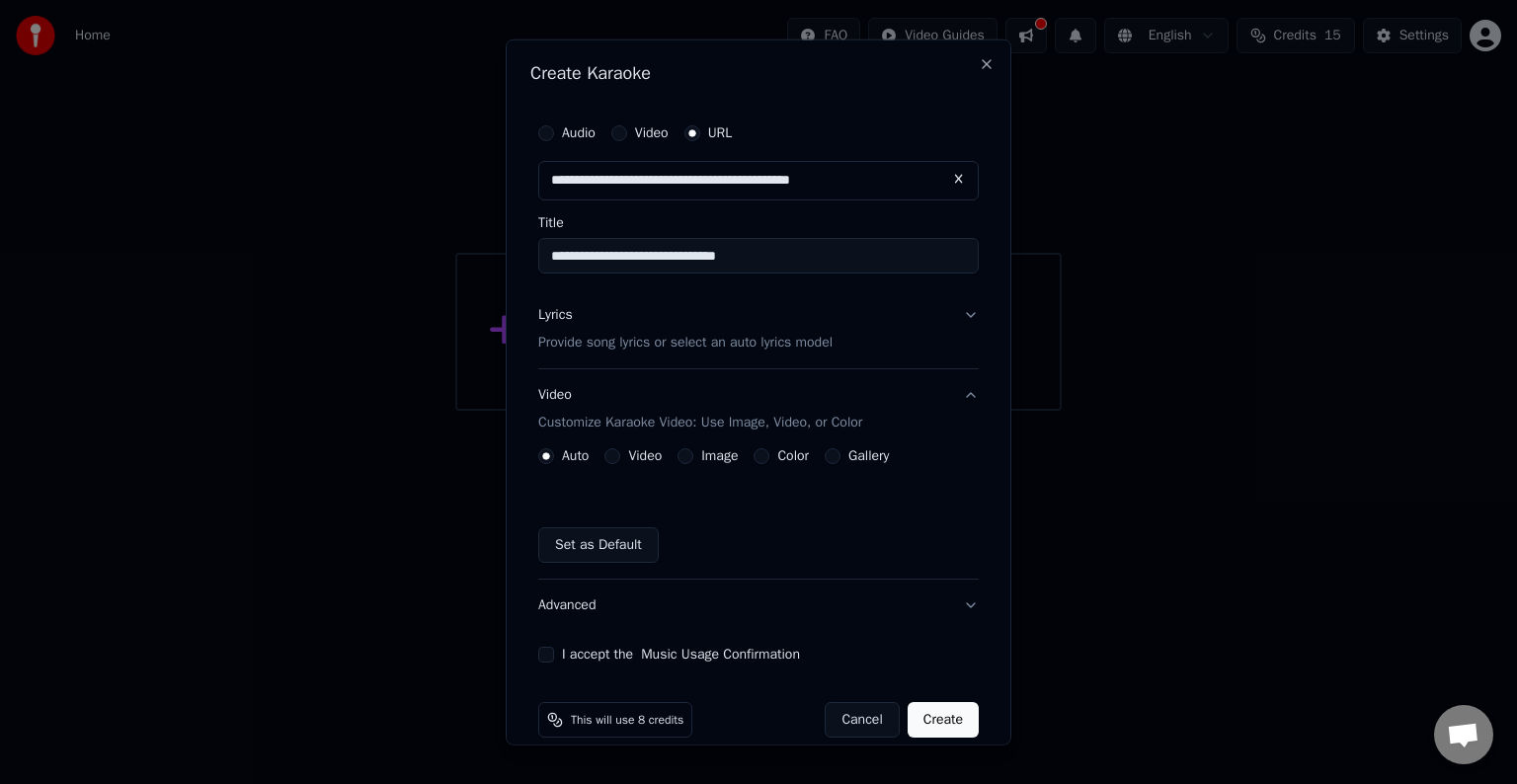 type on "**********" 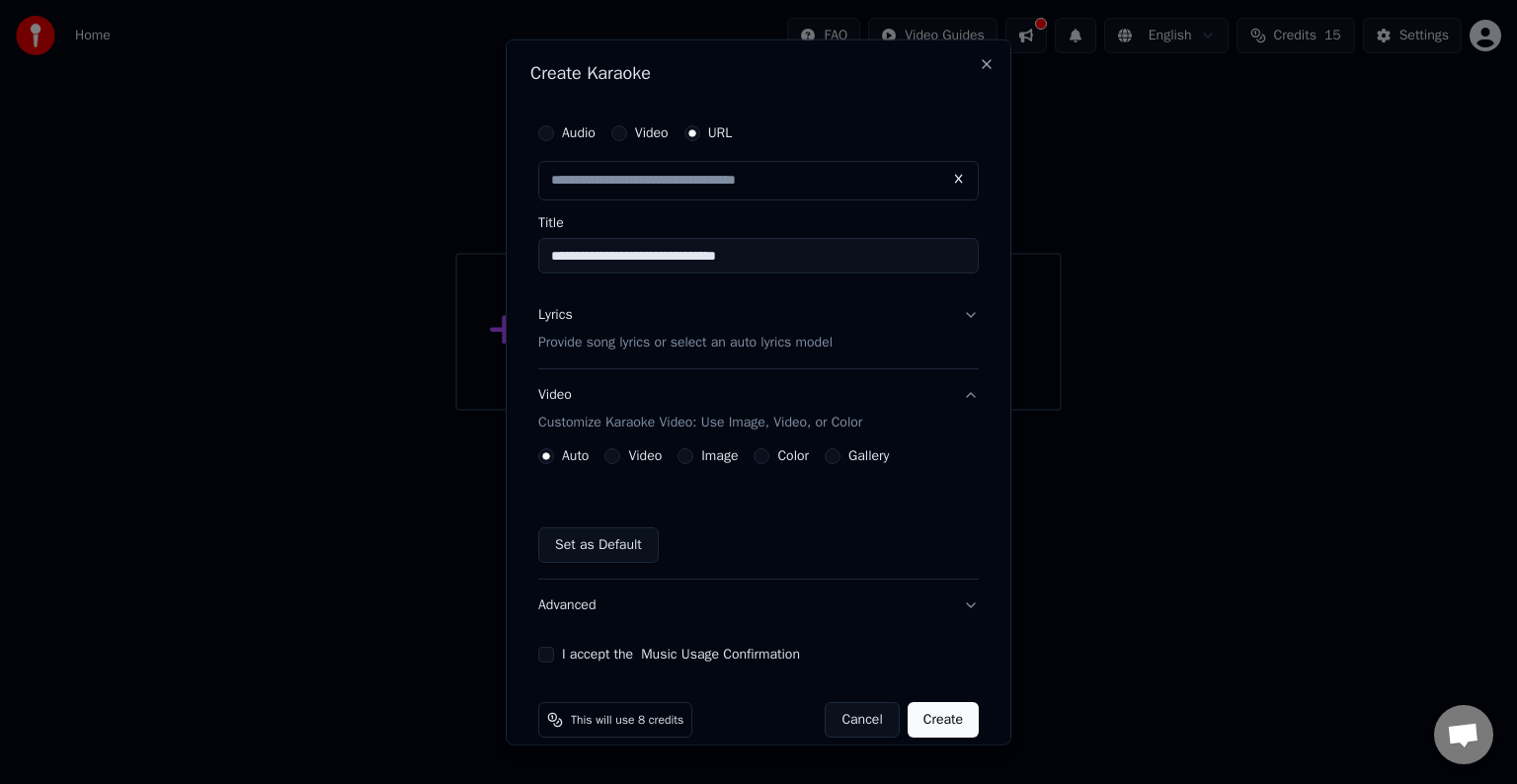 click on "**********" at bounding box center (758, 256) 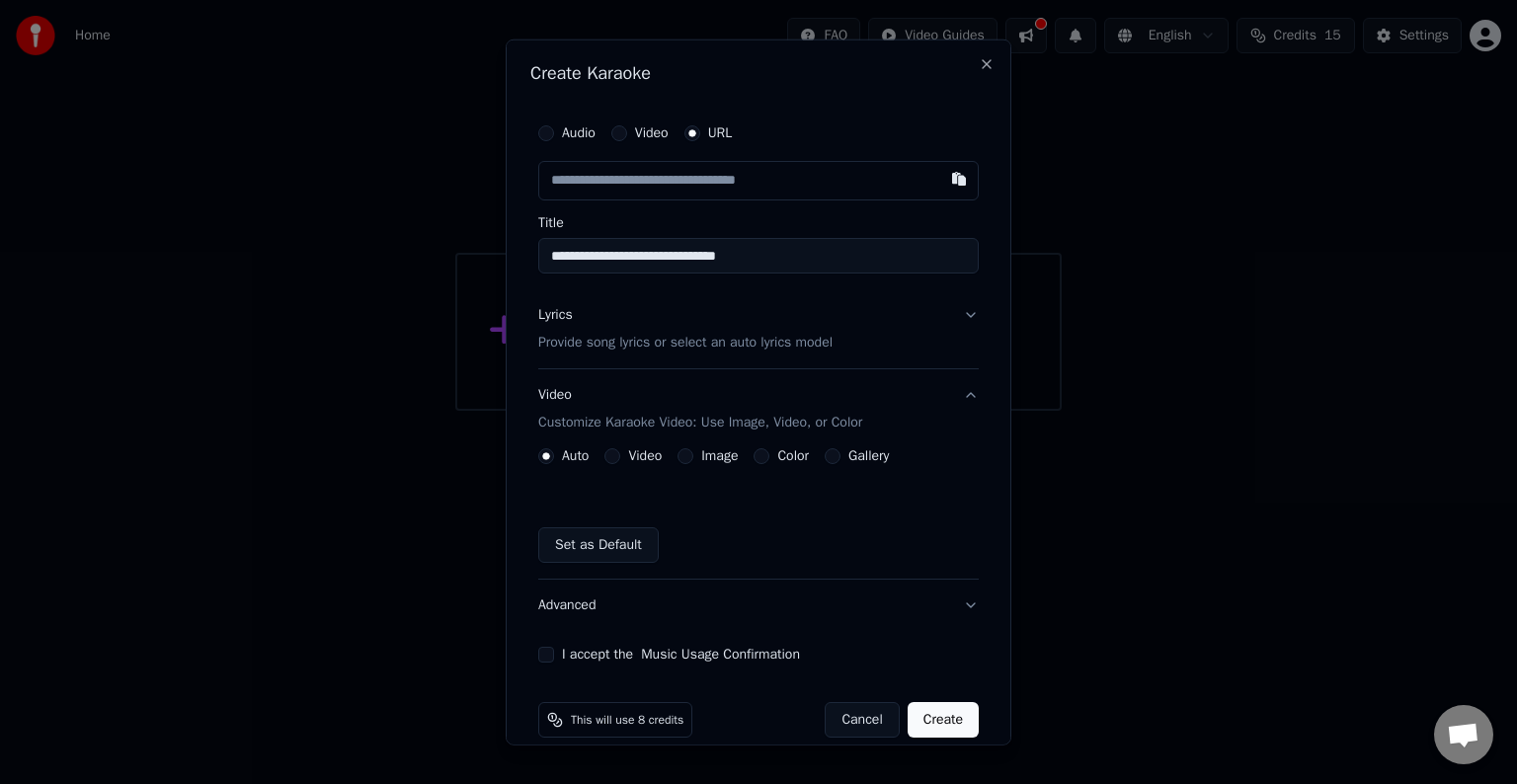 drag, startPoint x: 803, startPoint y: 253, endPoint x: 498, endPoint y: 261, distance: 305.1049 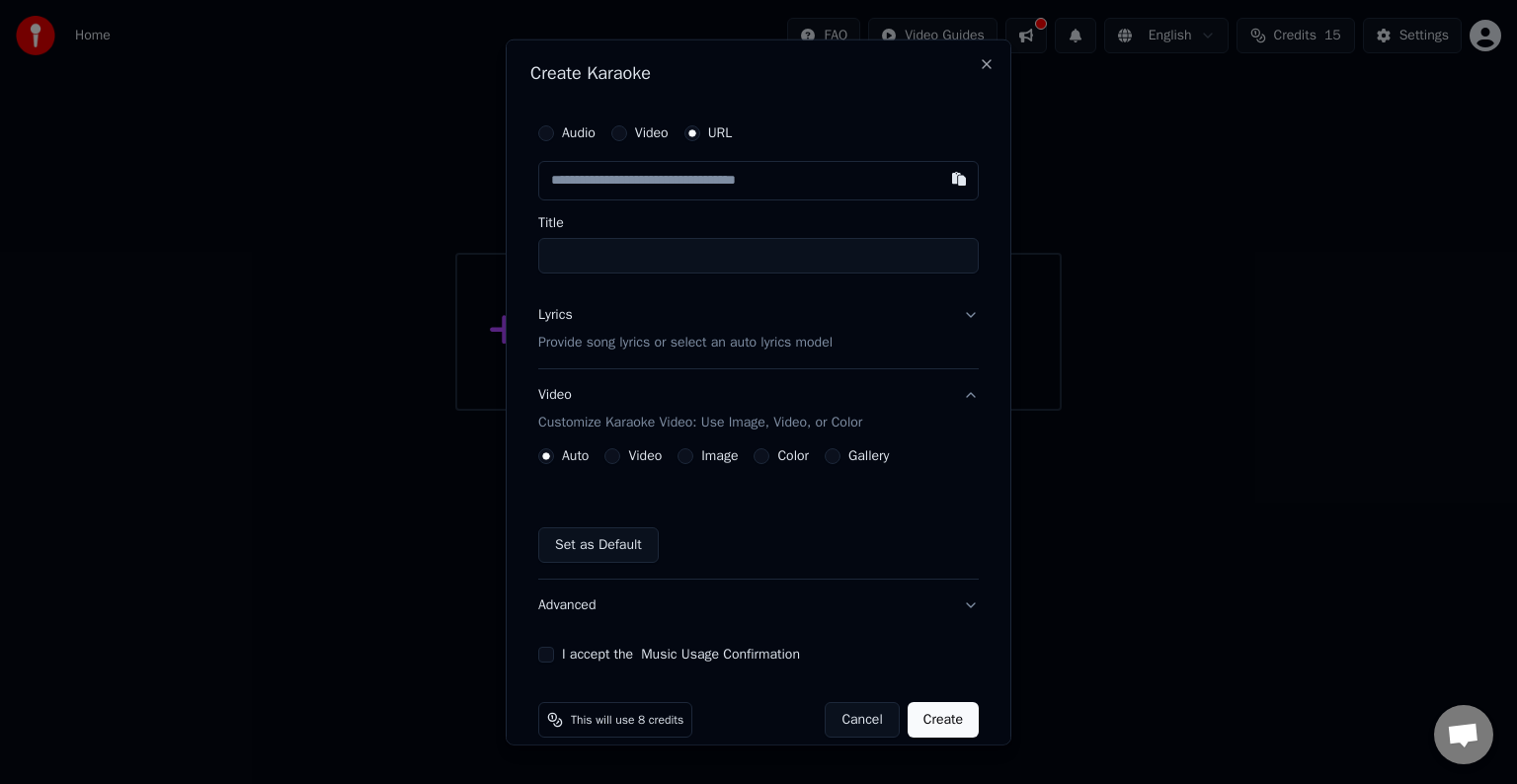 type 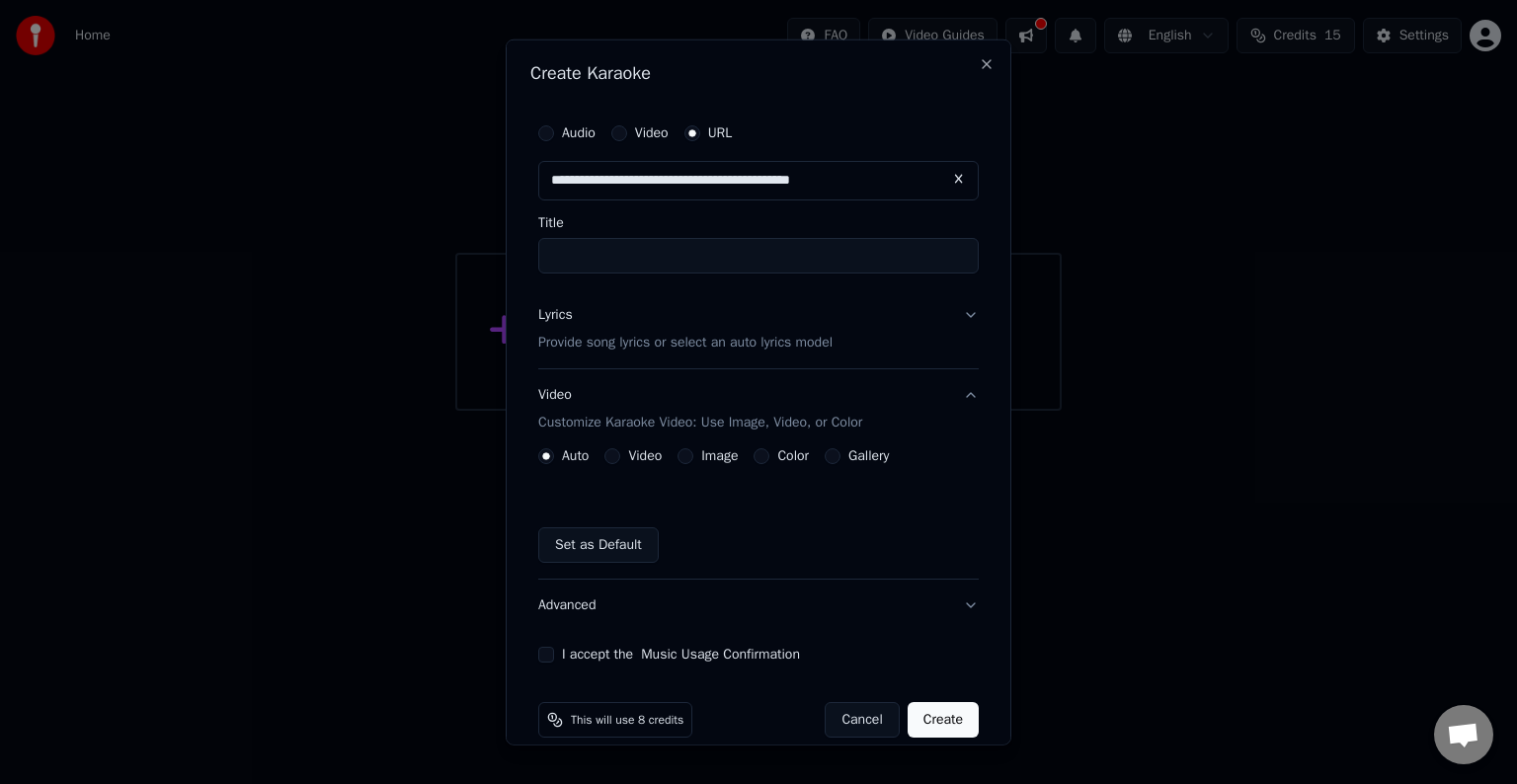 type on "**********" 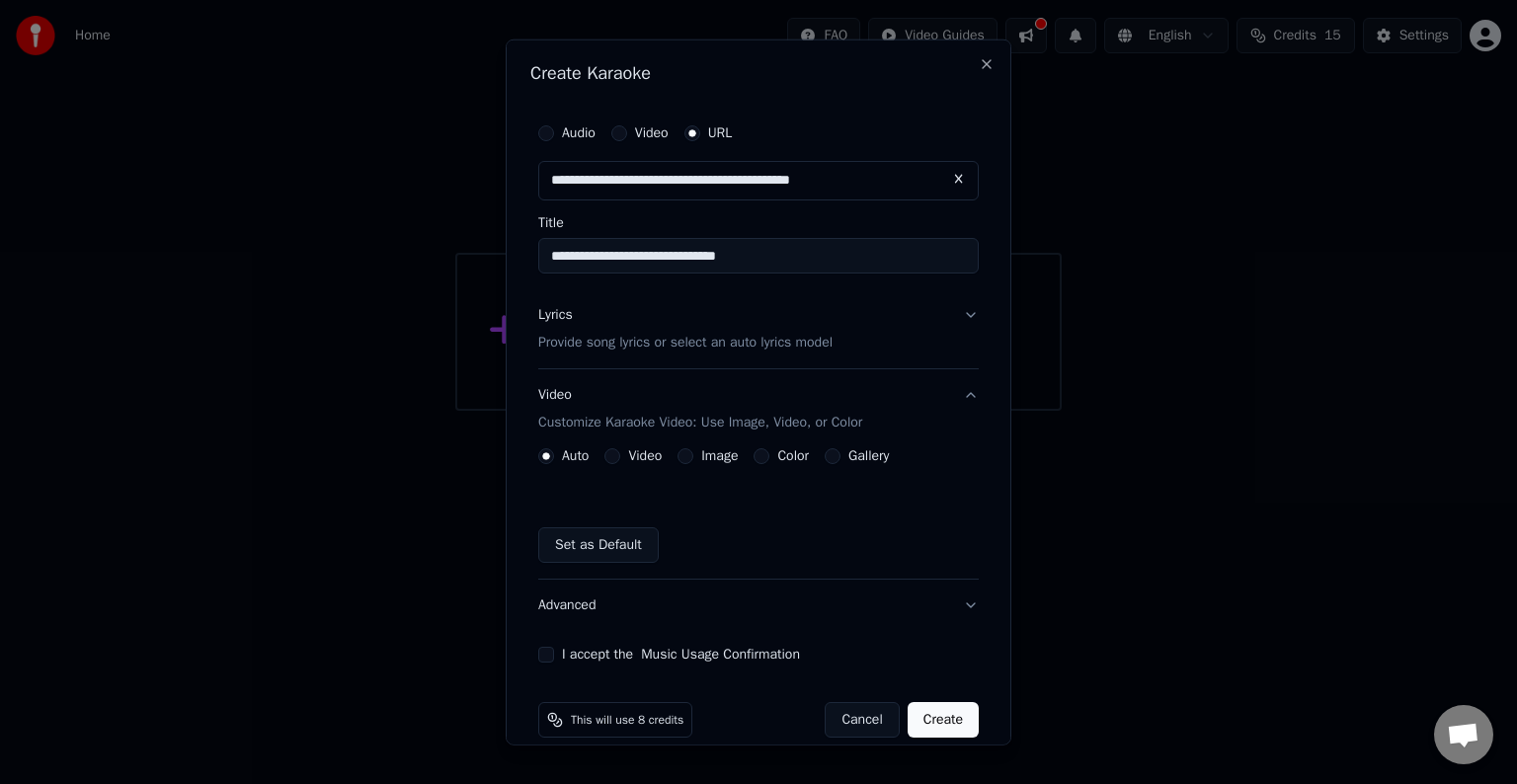 type on "**********" 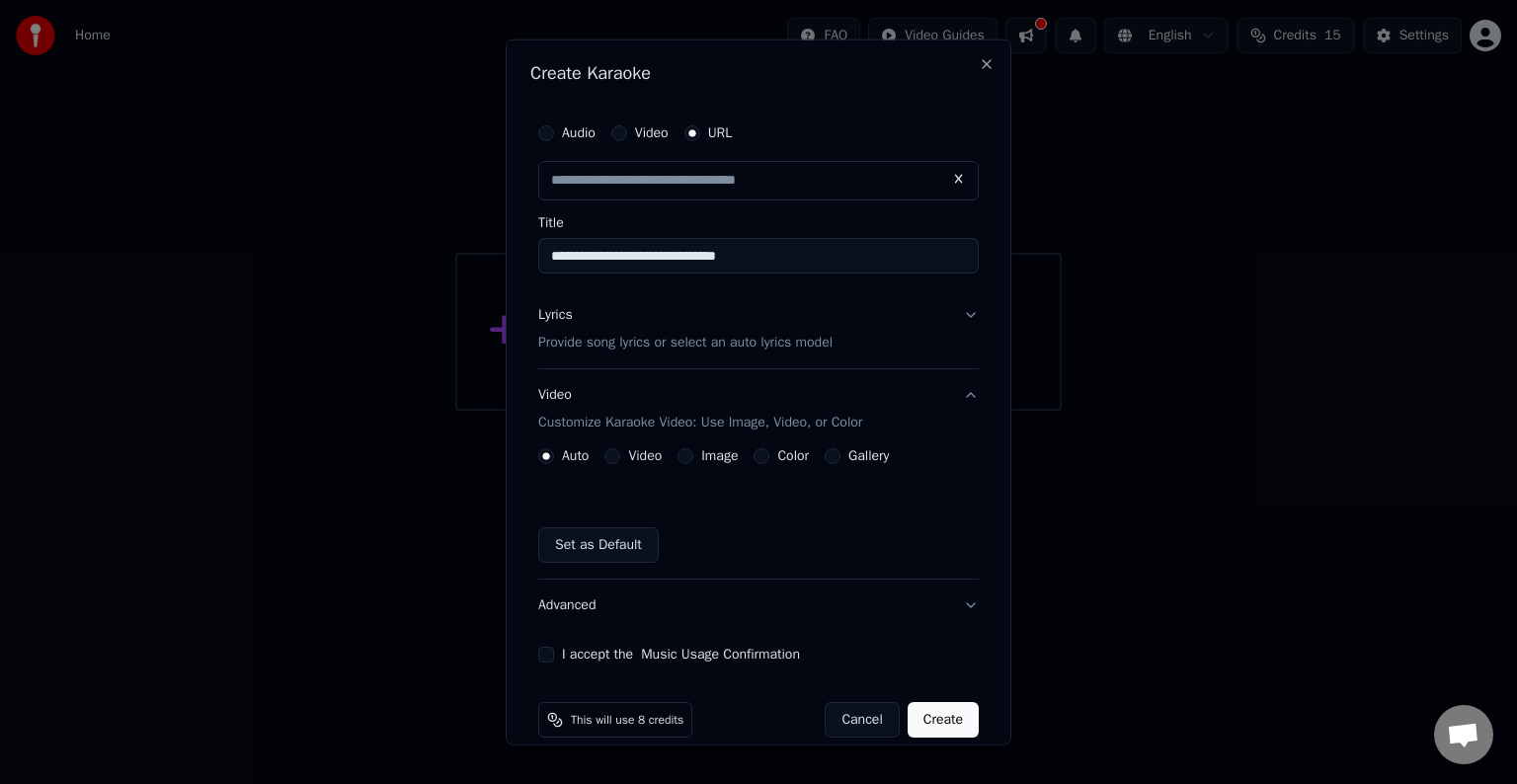 click on "Provide song lyrics or select an auto lyrics model" at bounding box center (685, 343) 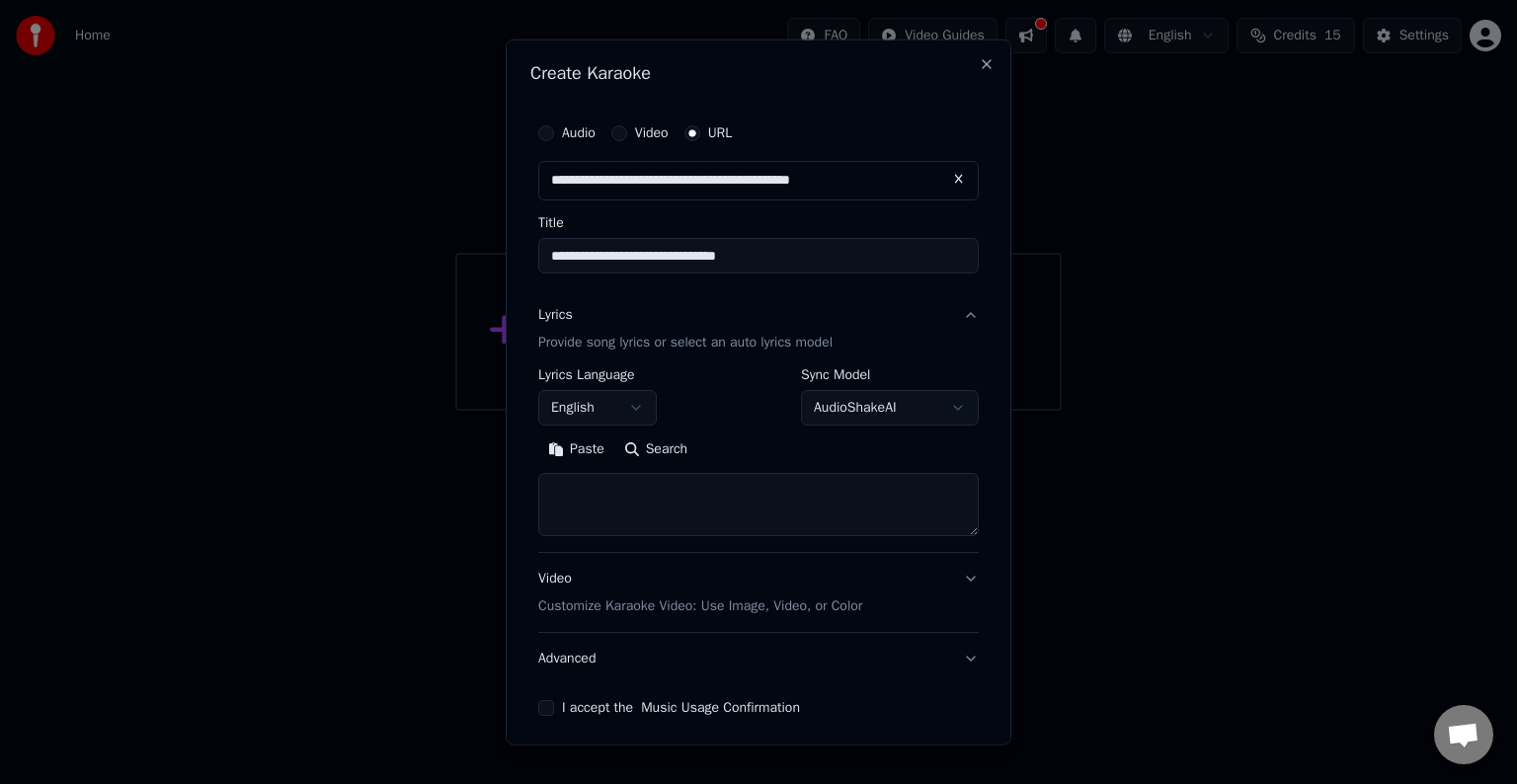 click at bounding box center (758, 505) 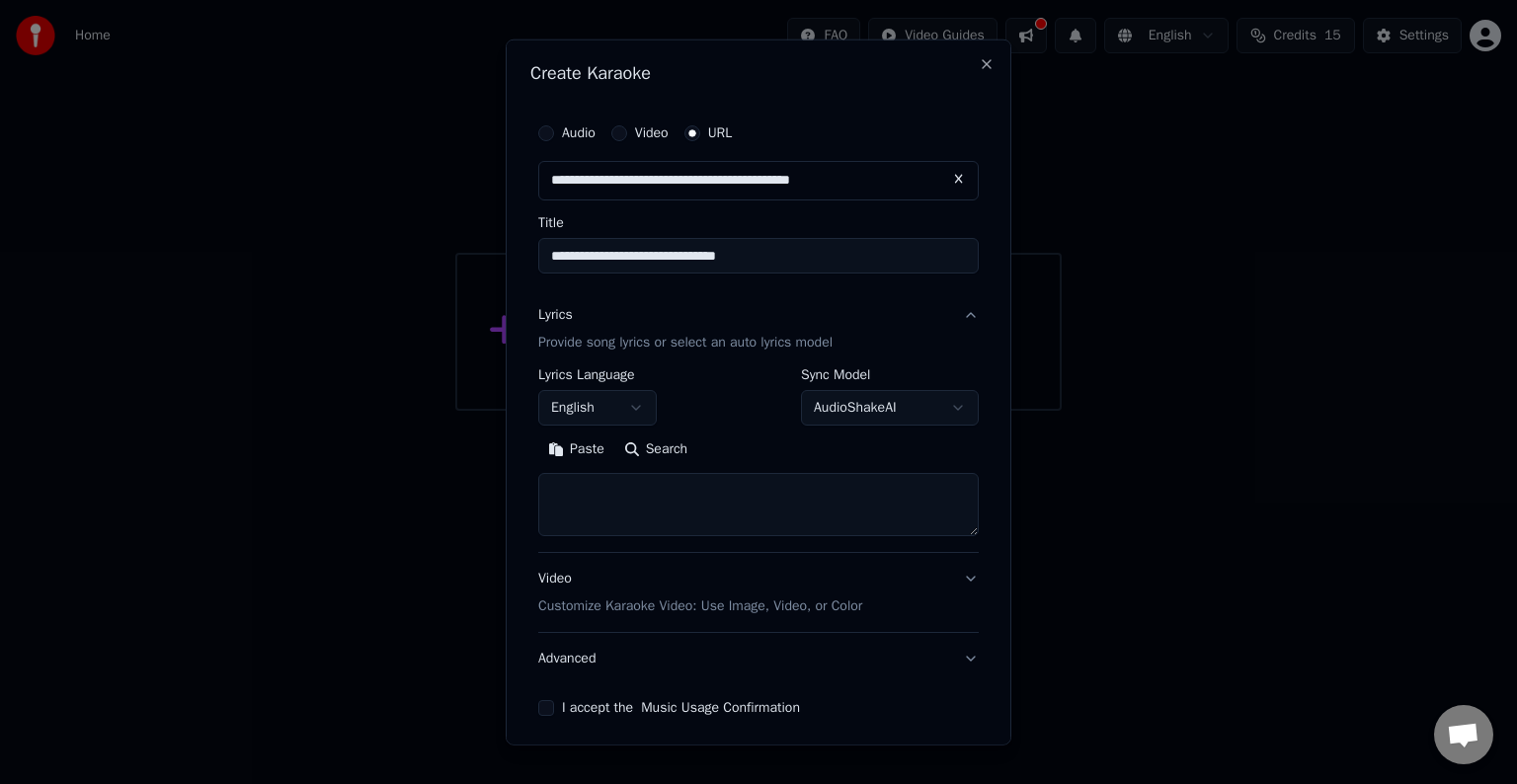 paste on "**********" 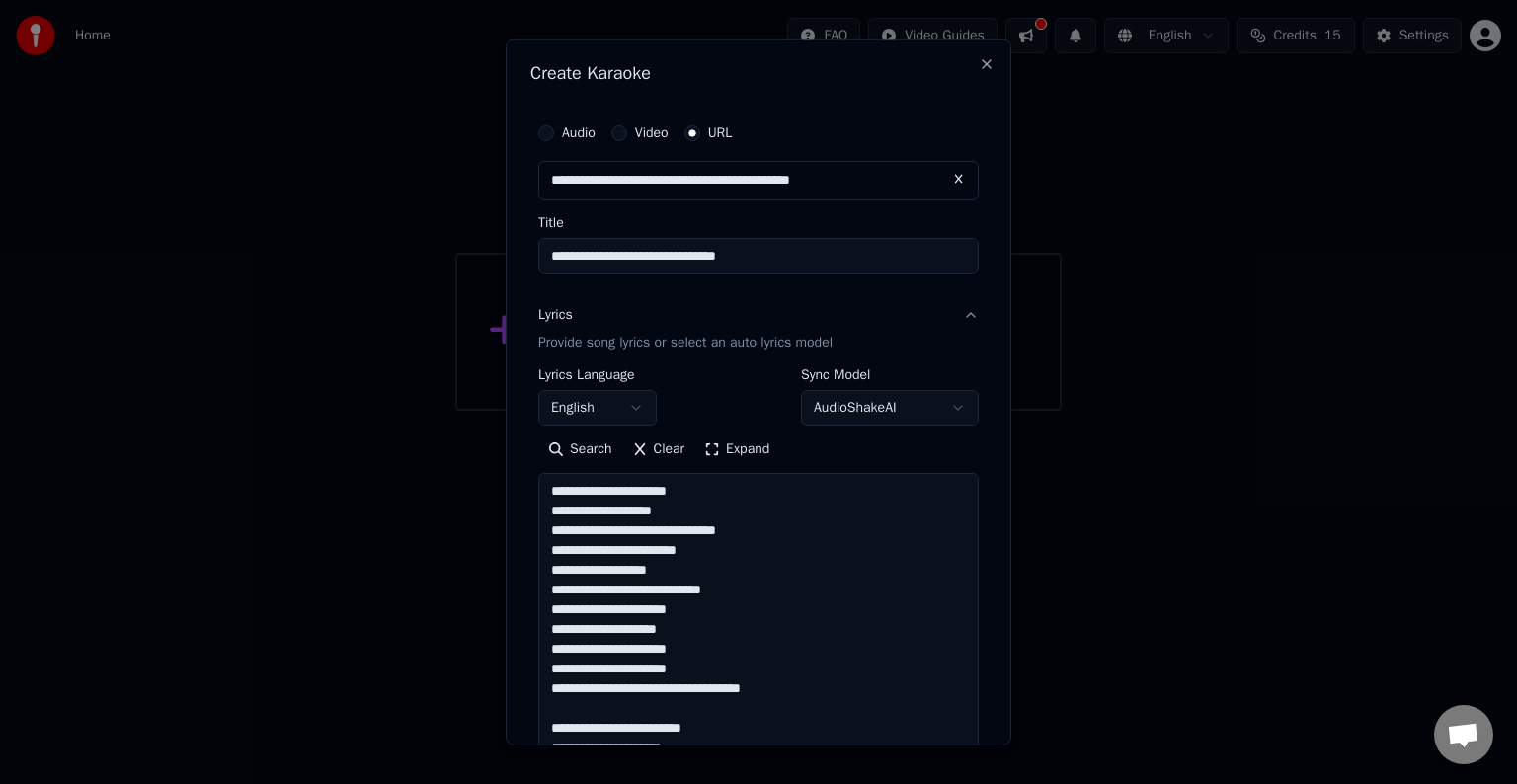 scroll, scrollTop: 1070, scrollLeft: 0, axis: vertical 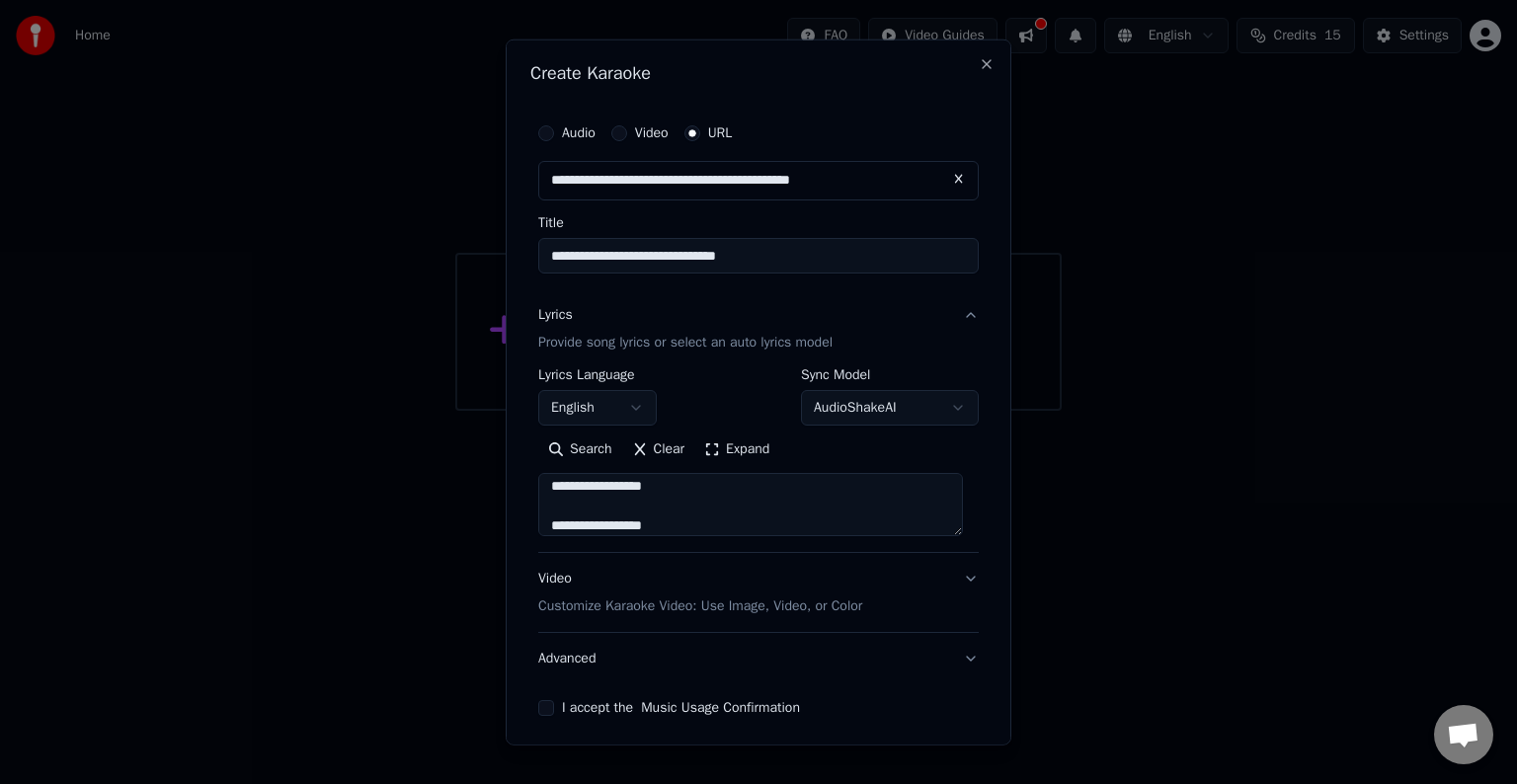type on "**********" 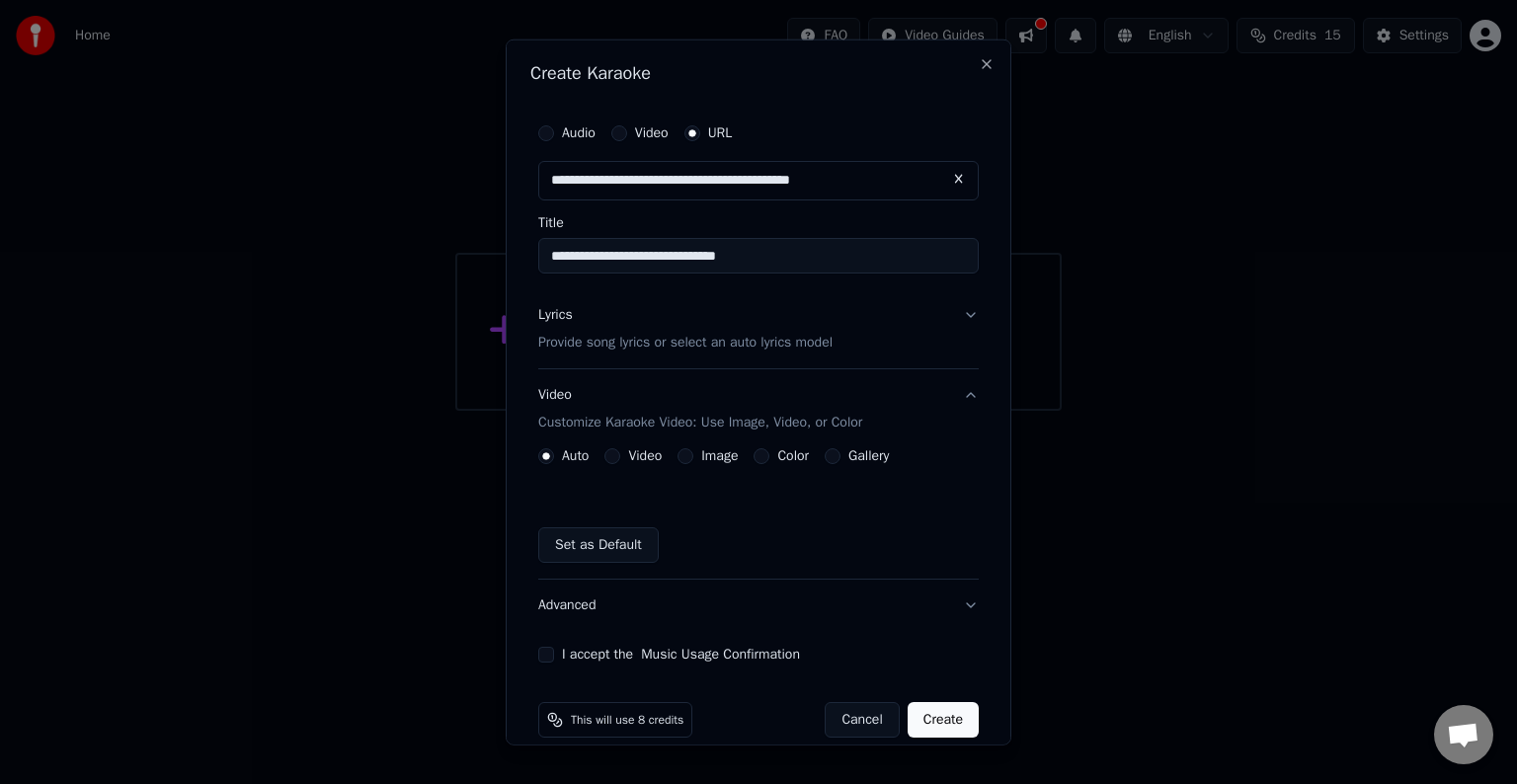 click on "Image" at bounding box center [685, 456] 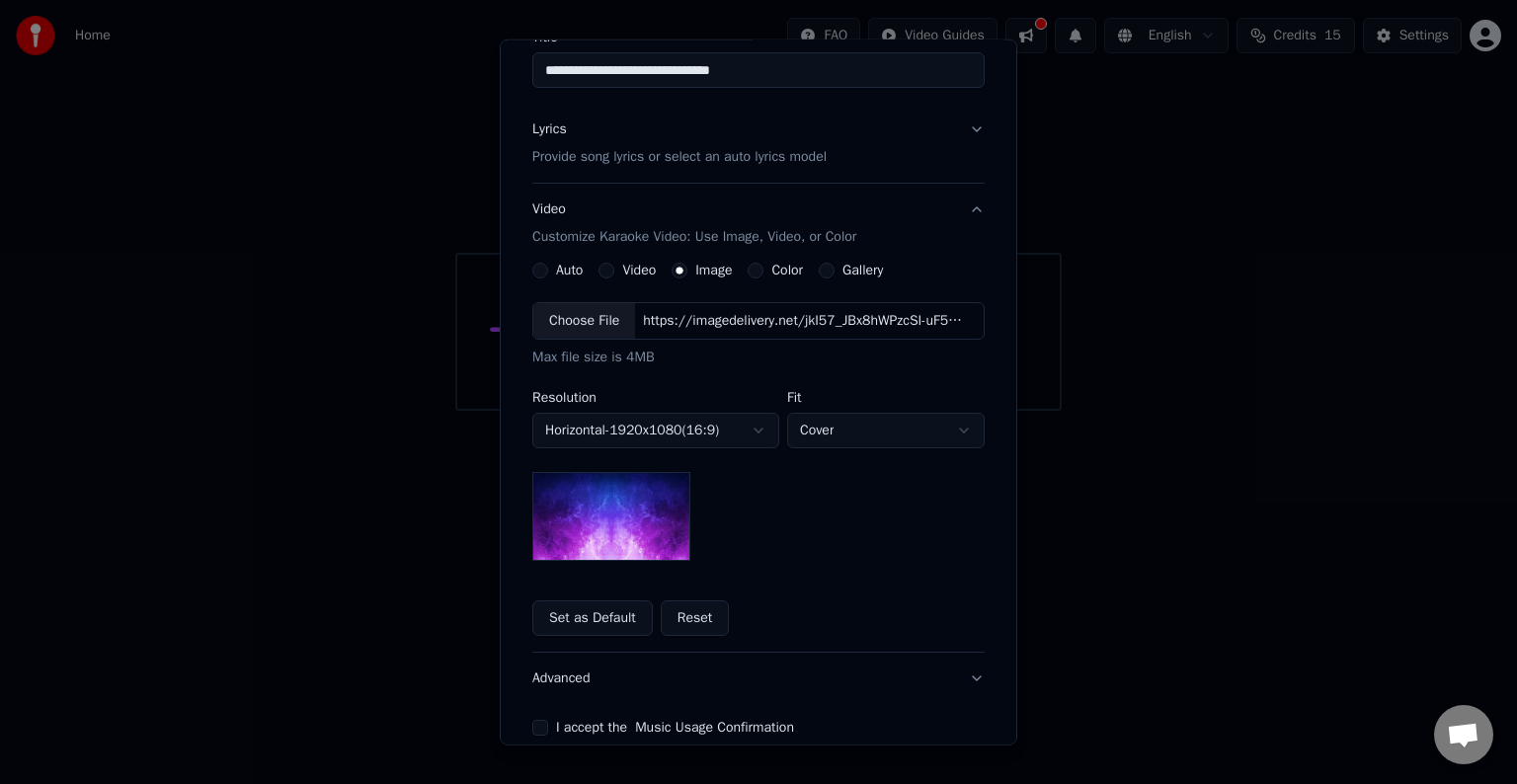 scroll, scrollTop: 197, scrollLeft: 0, axis: vertical 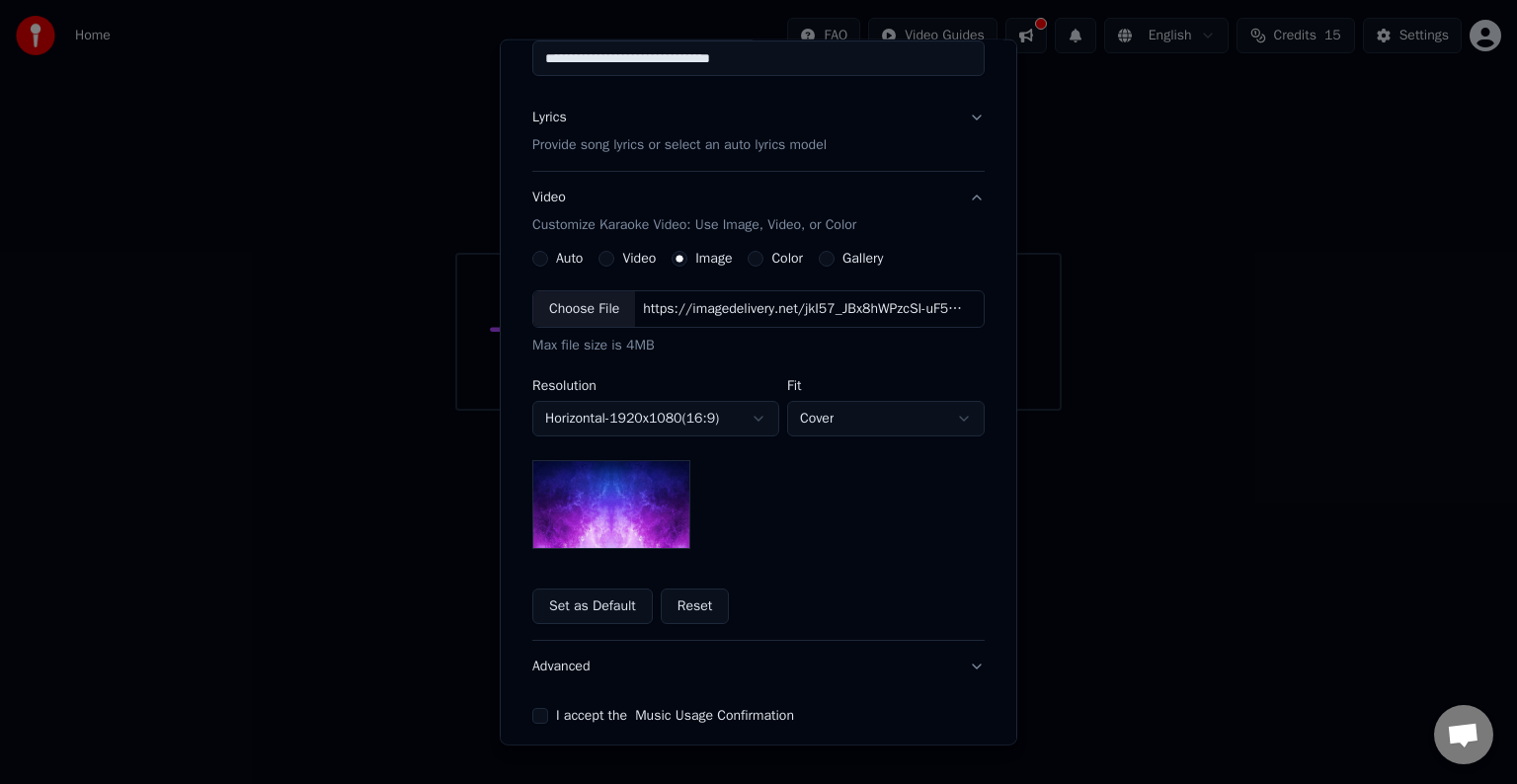 click at bounding box center [611, 505] 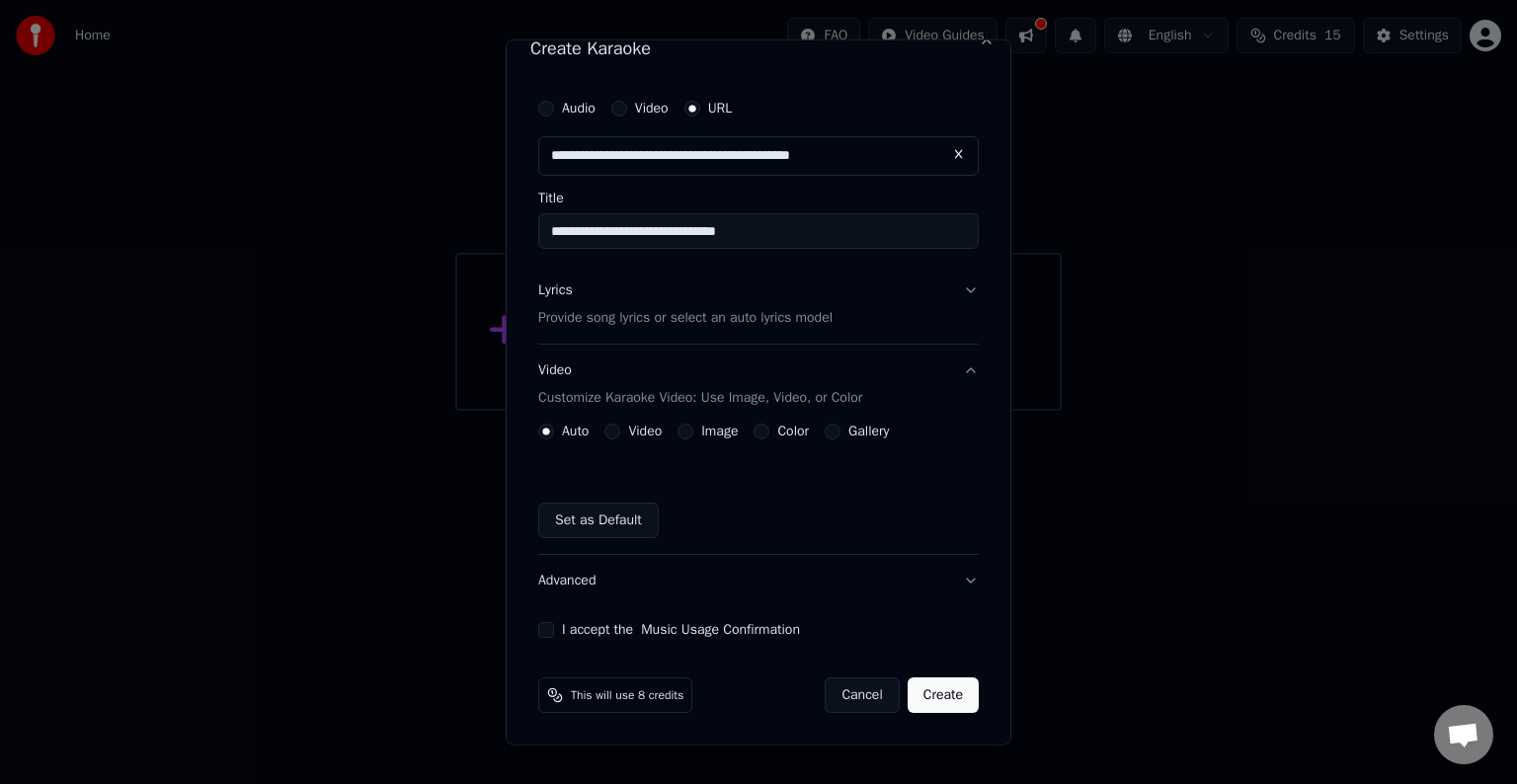 scroll, scrollTop: 24, scrollLeft: 0, axis: vertical 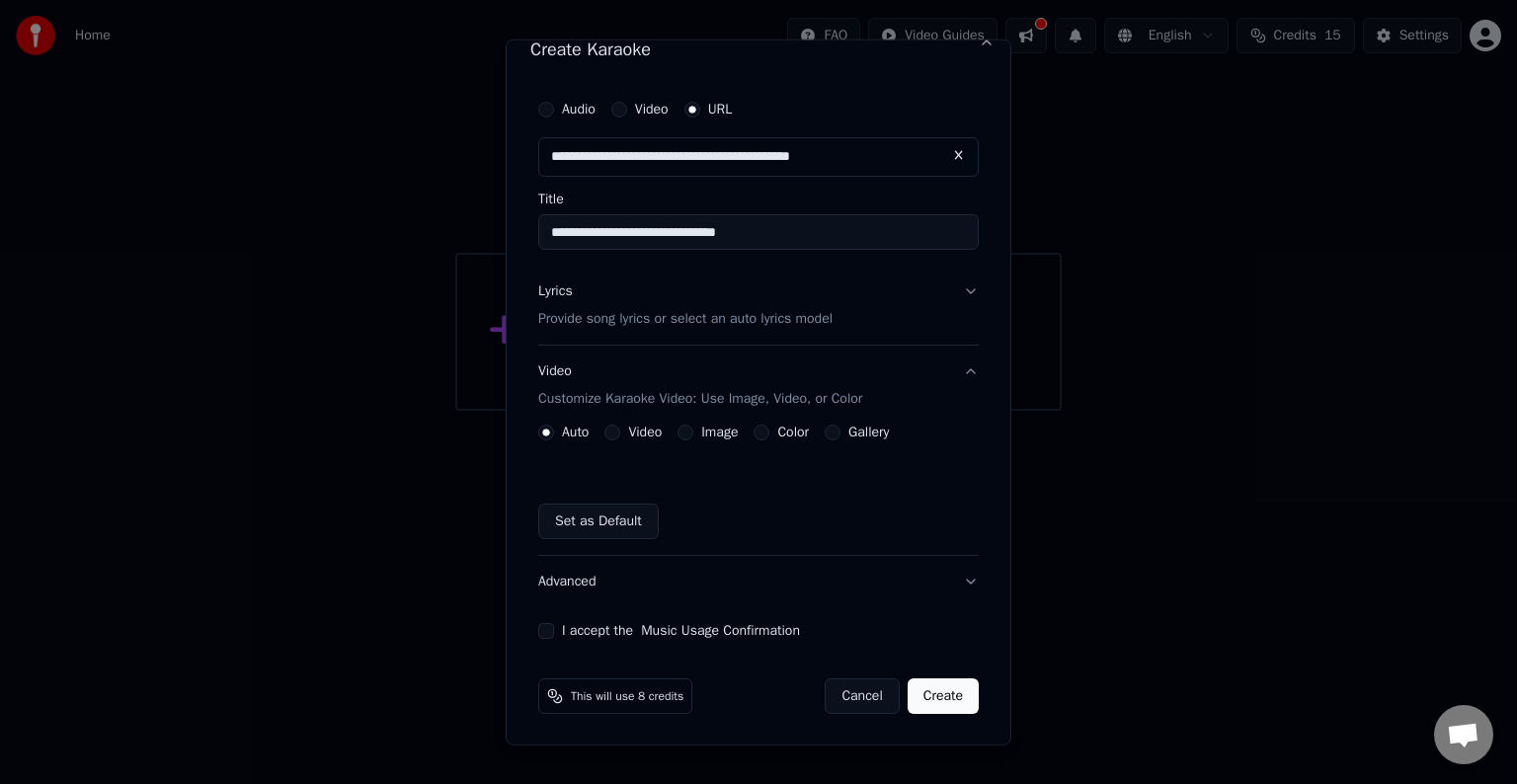click on "Video" at bounding box center [645, 432] 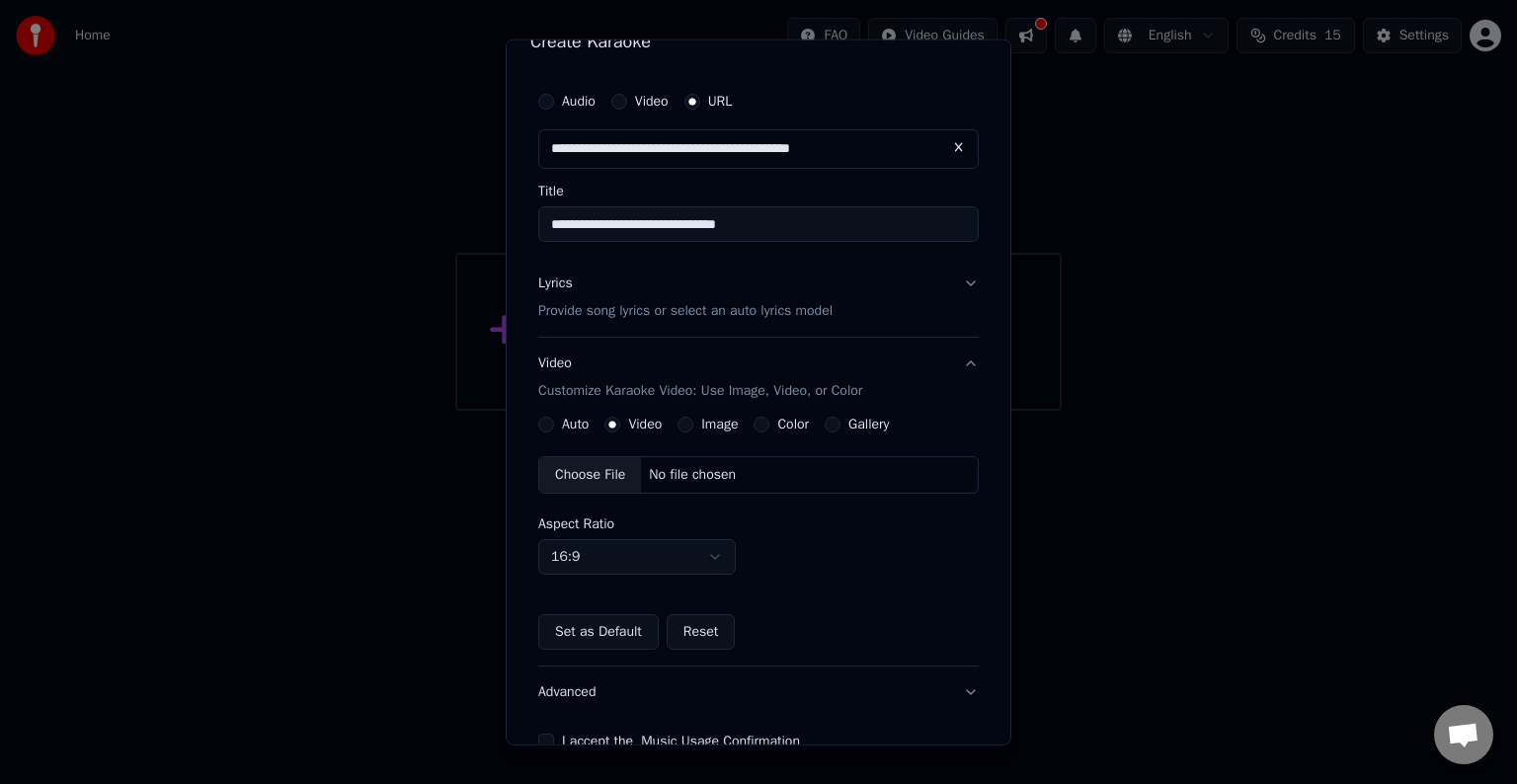 scroll, scrollTop: 24, scrollLeft: 0, axis: vertical 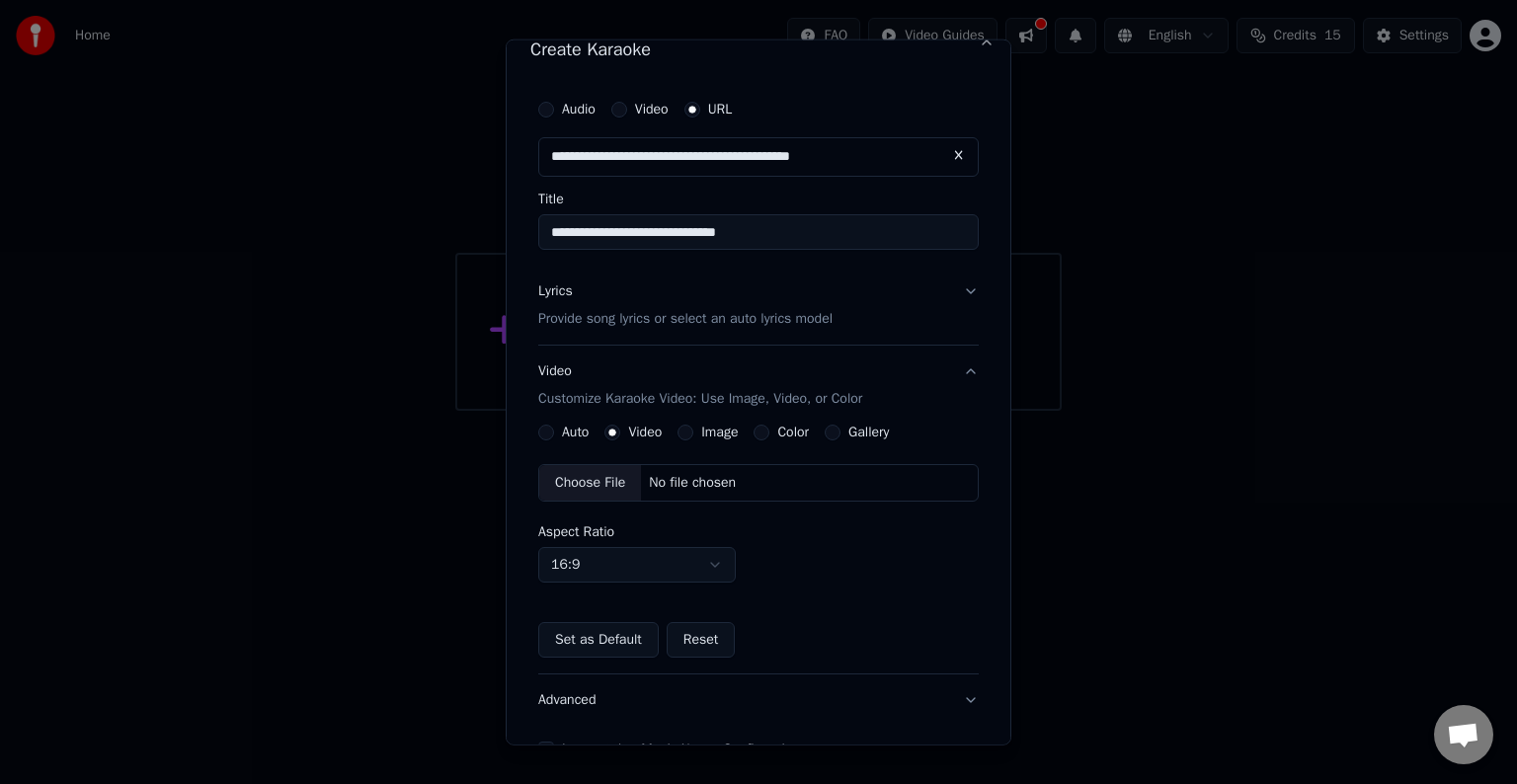 click on "Choose File" at bounding box center (590, 483) 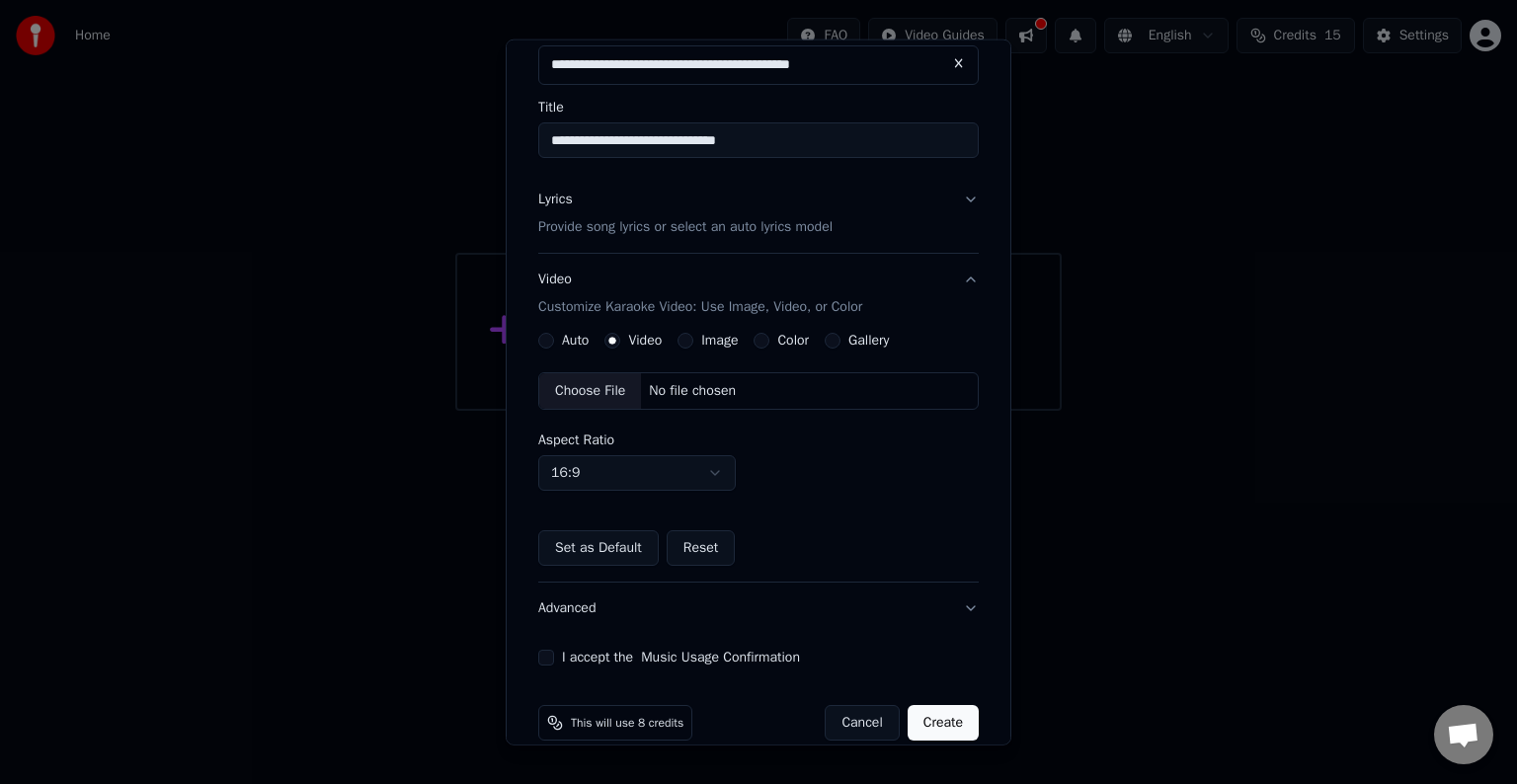 scroll, scrollTop: 122, scrollLeft: 0, axis: vertical 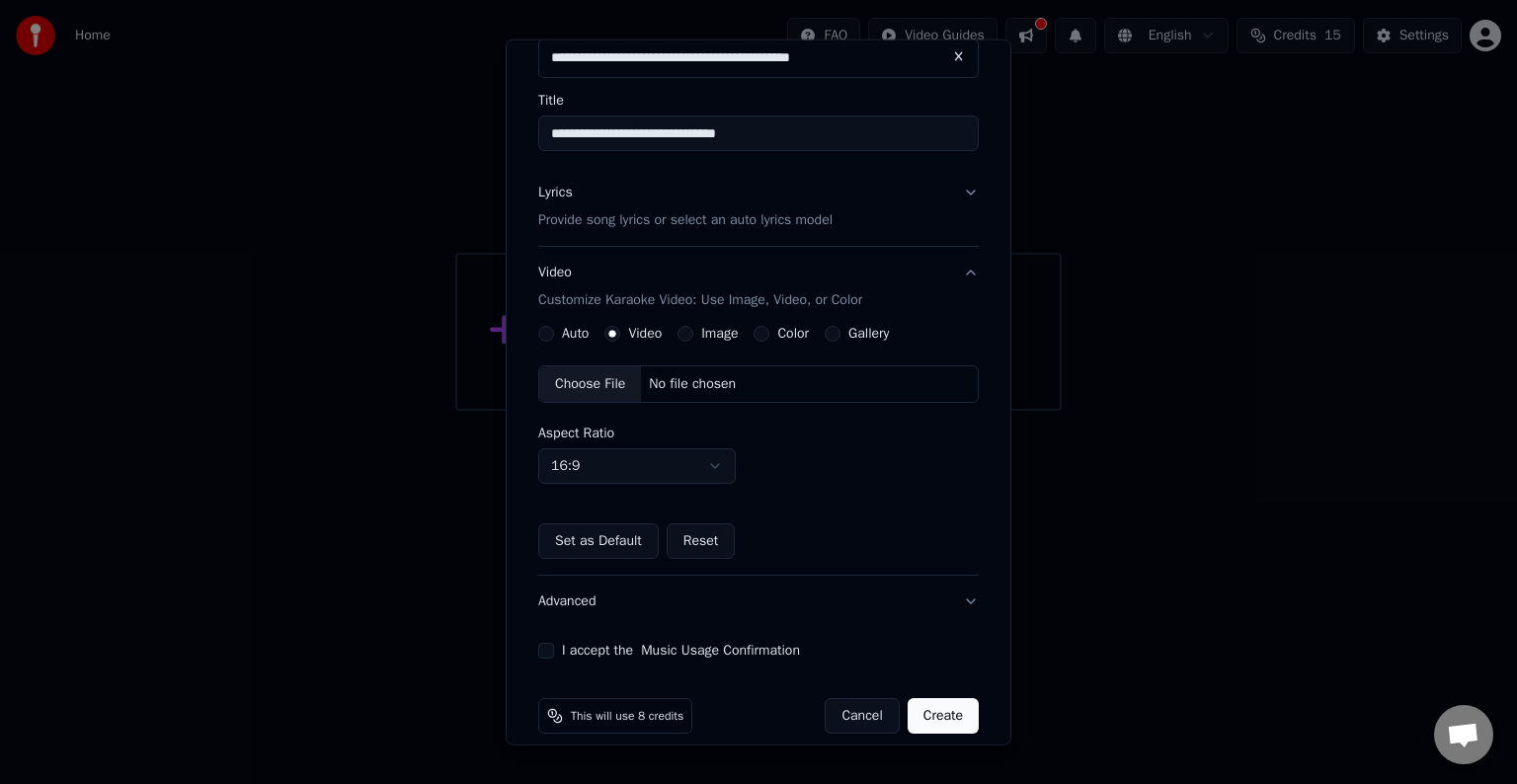 click on "Advanced" at bounding box center (758, 601) 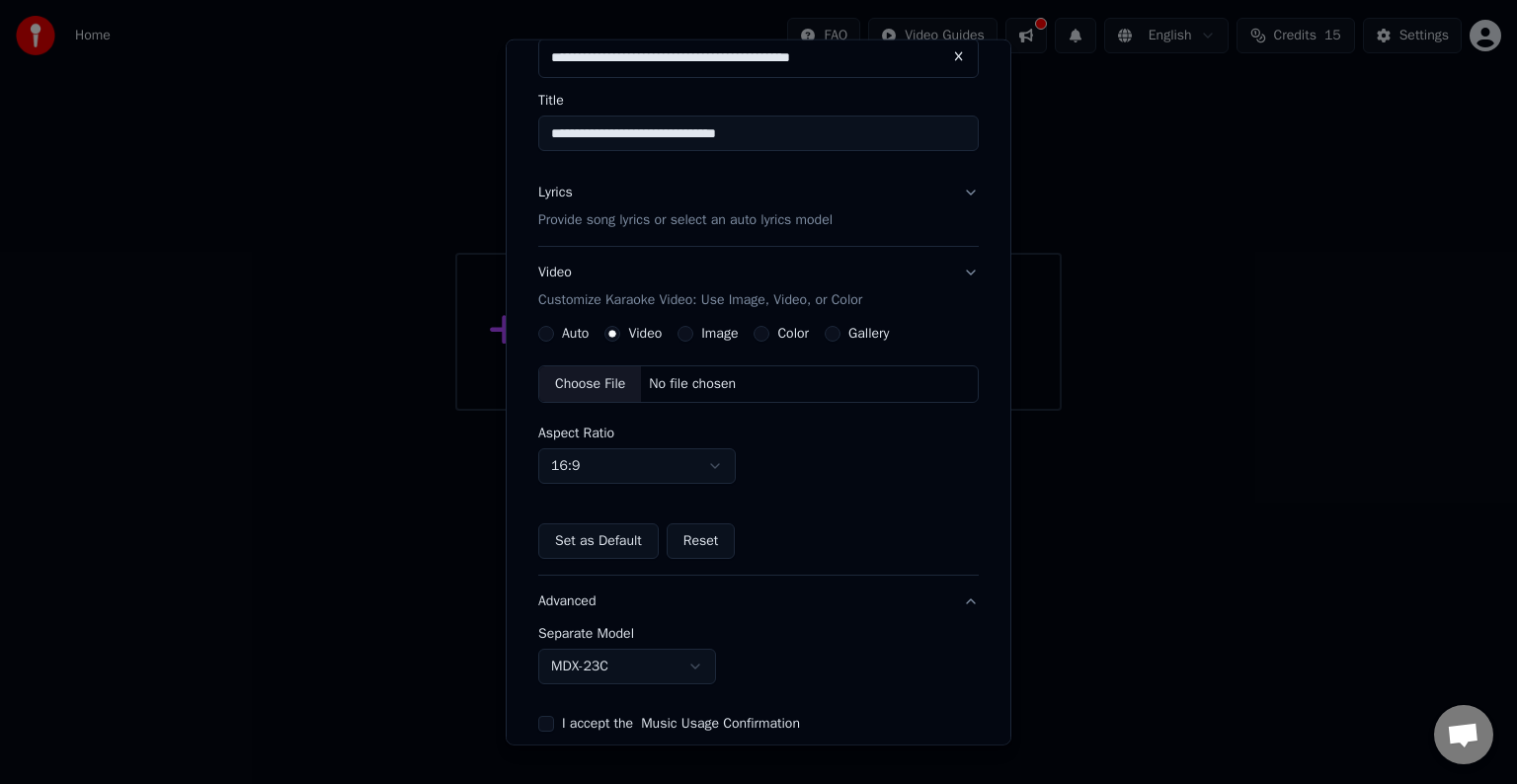 scroll, scrollTop: 0, scrollLeft: 0, axis: both 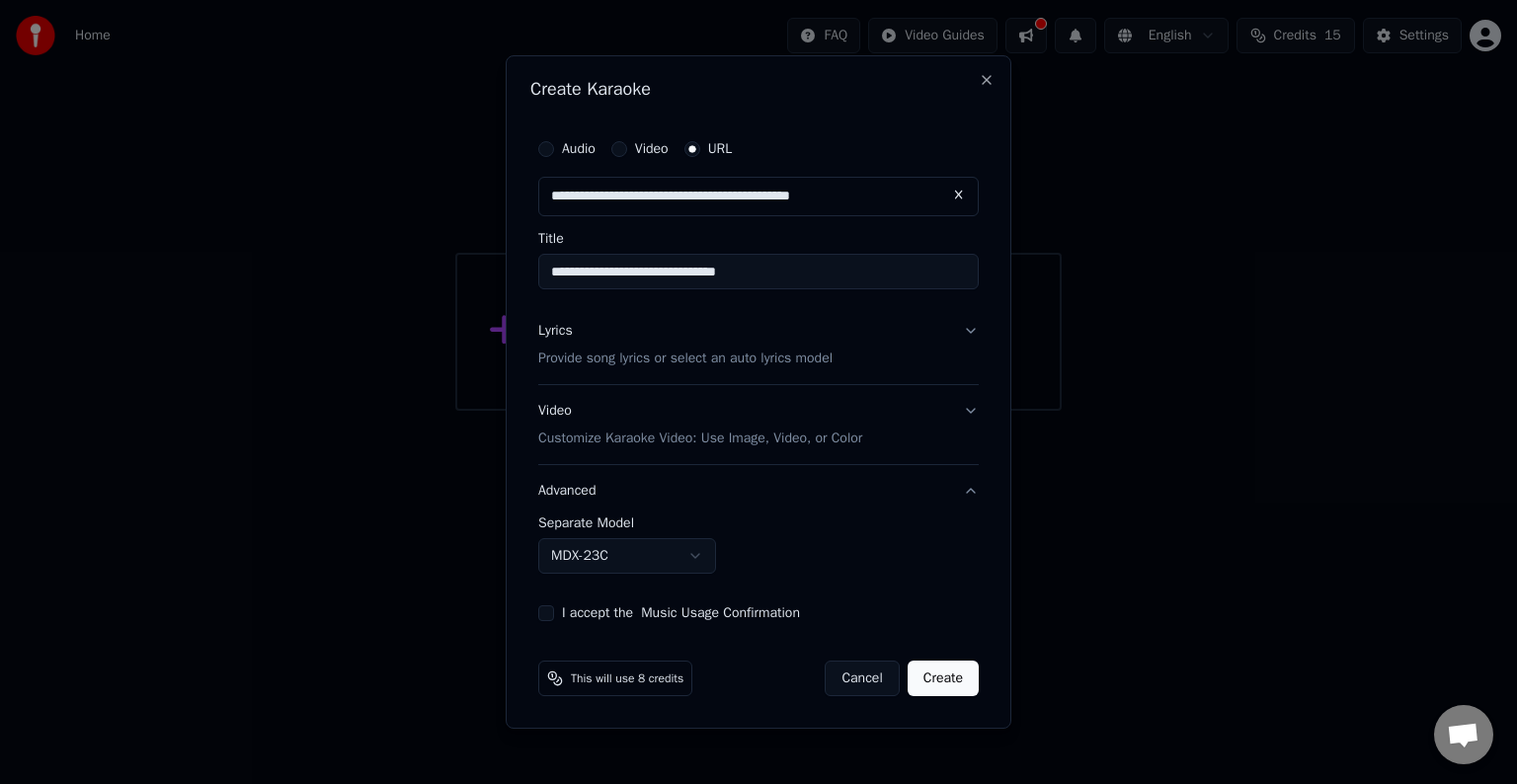 click on "Customize Karaoke Video: Use Image, Video, or Color" at bounding box center [700, 438] 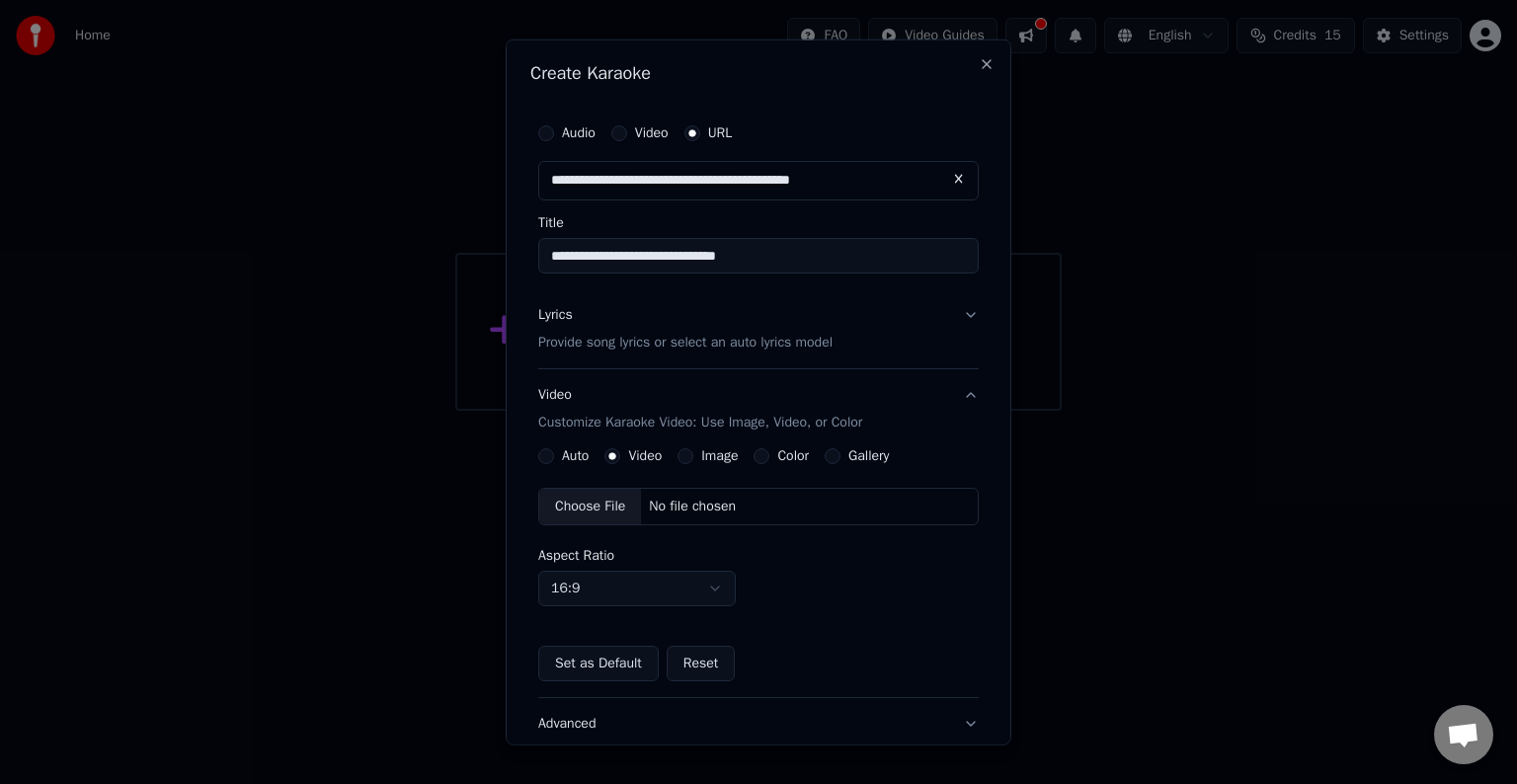 click on "Provide song lyrics or select an auto lyrics model" at bounding box center (685, 343) 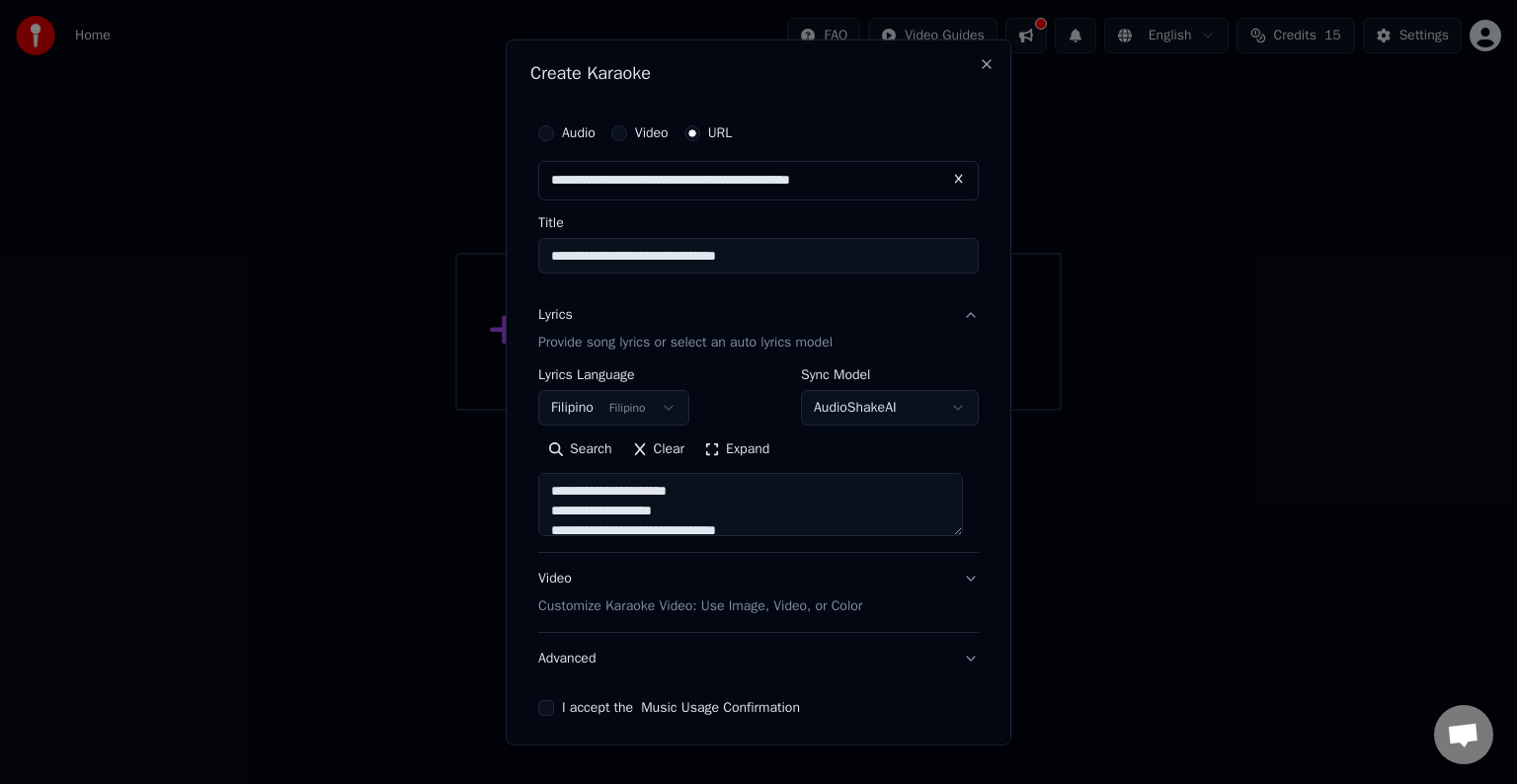click on "Customize Karaoke Video: Use Image, Video, or Color" at bounding box center (700, 606) 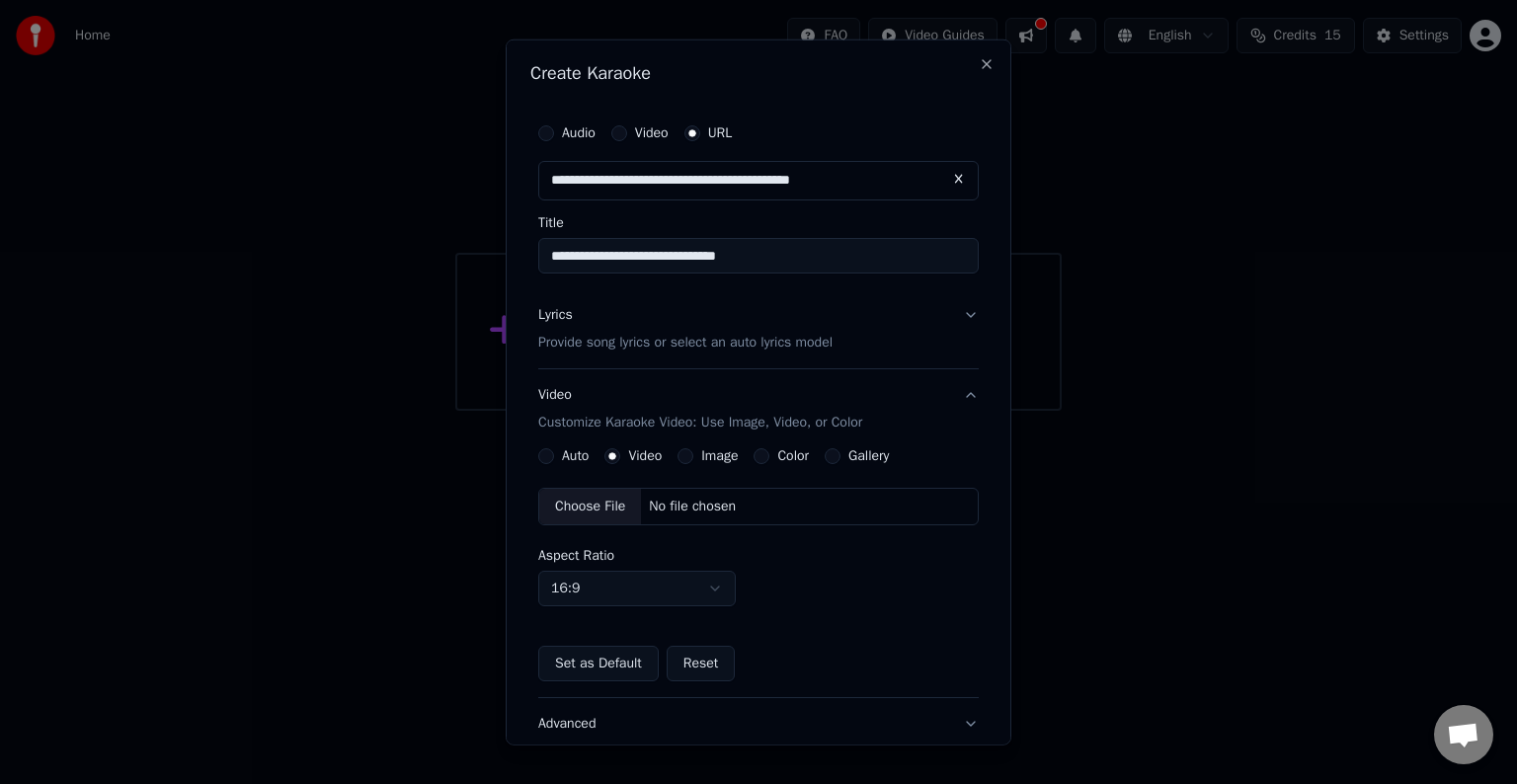 click on "Image" at bounding box center [707, 456] 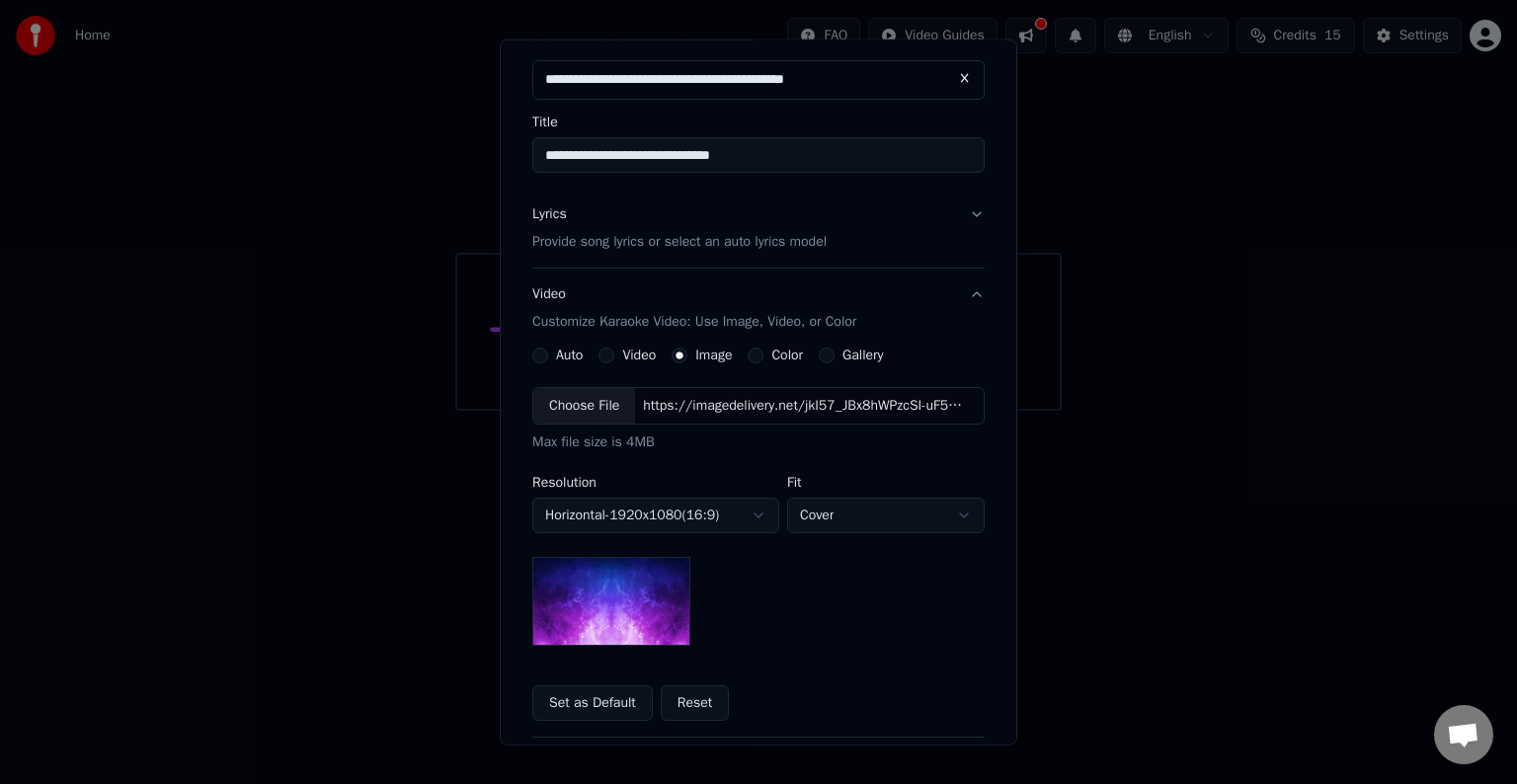 scroll, scrollTop: 197, scrollLeft: 0, axis: vertical 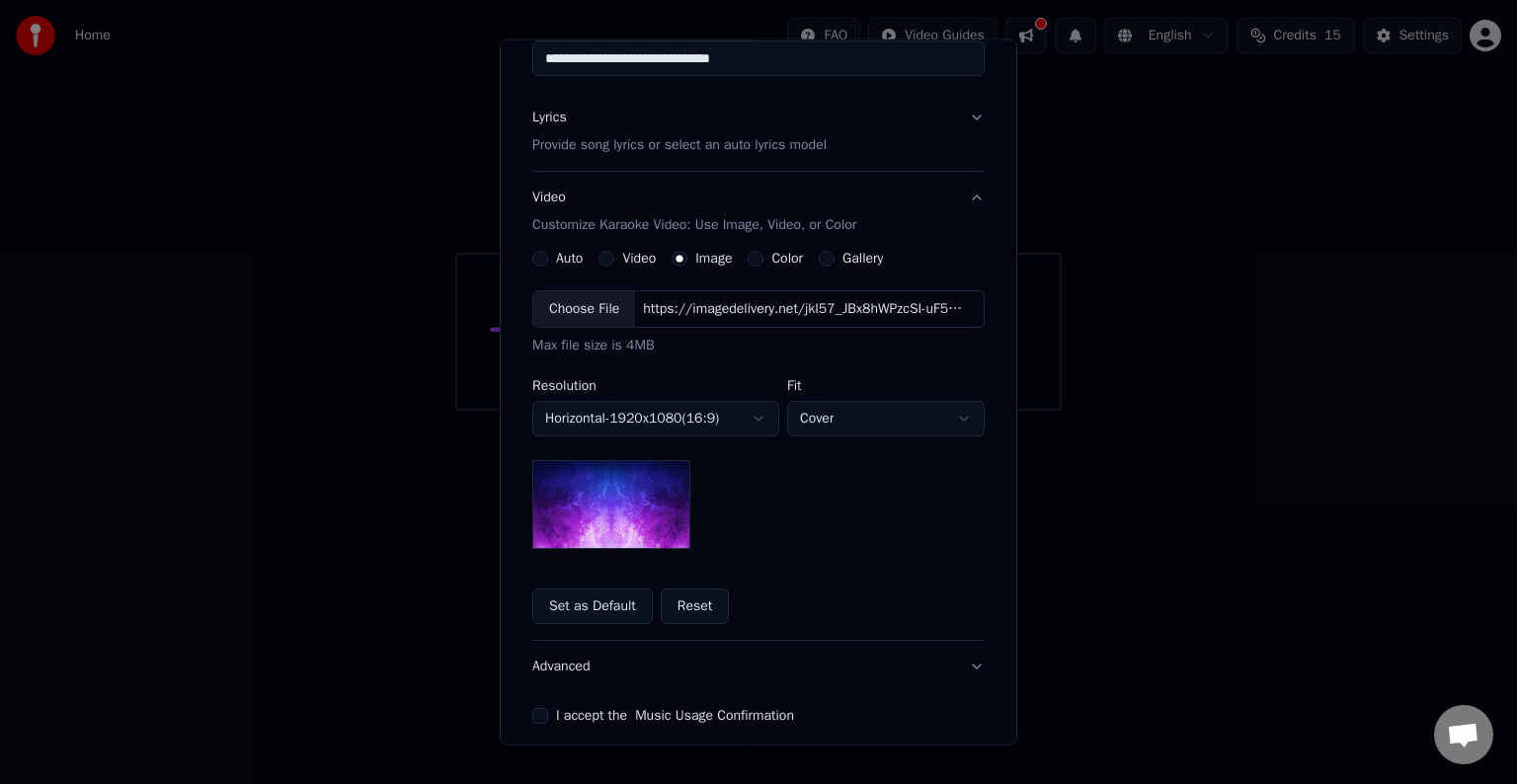 click at bounding box center [611, 505] 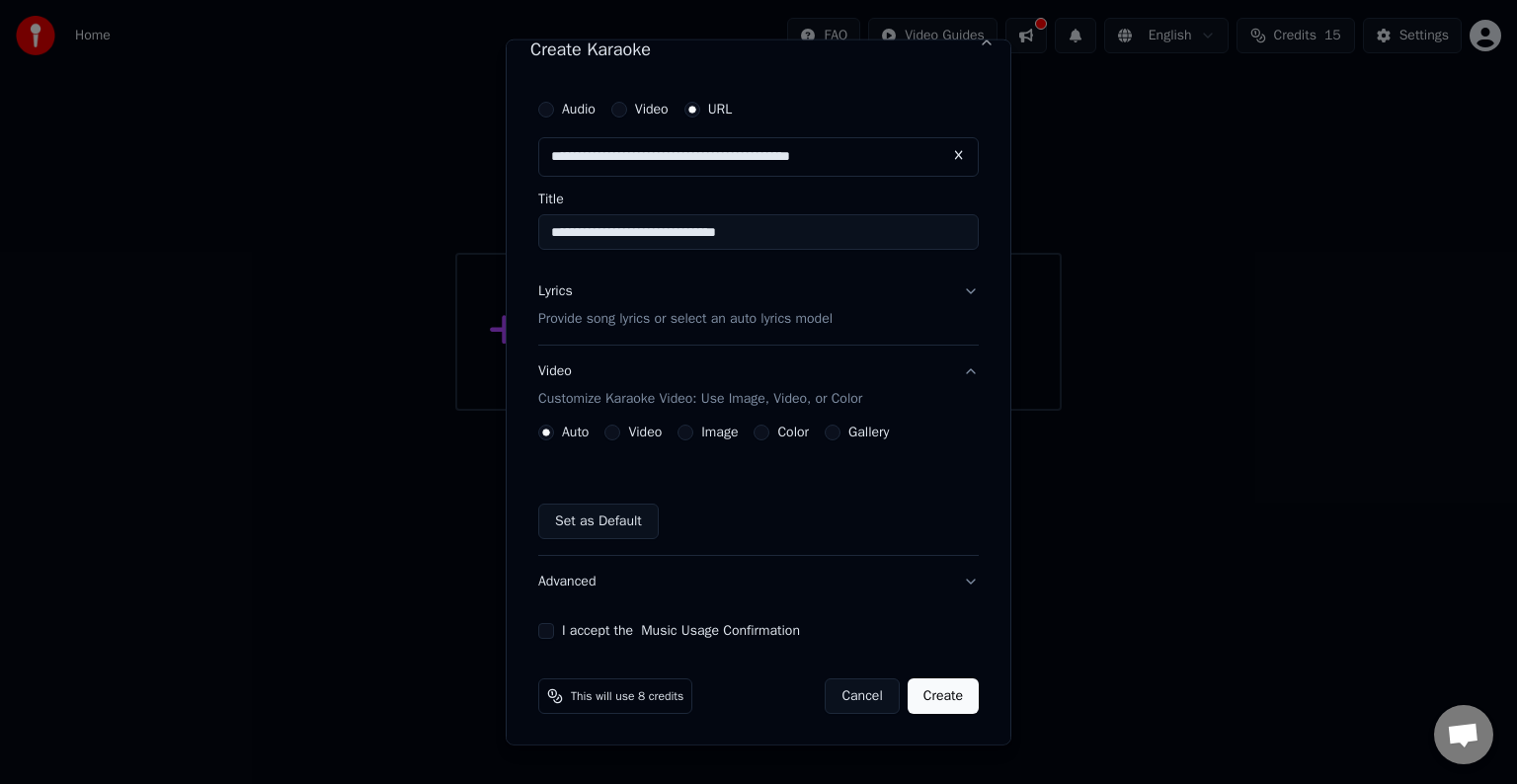 click on "Image" at bounding box center [707, 432] 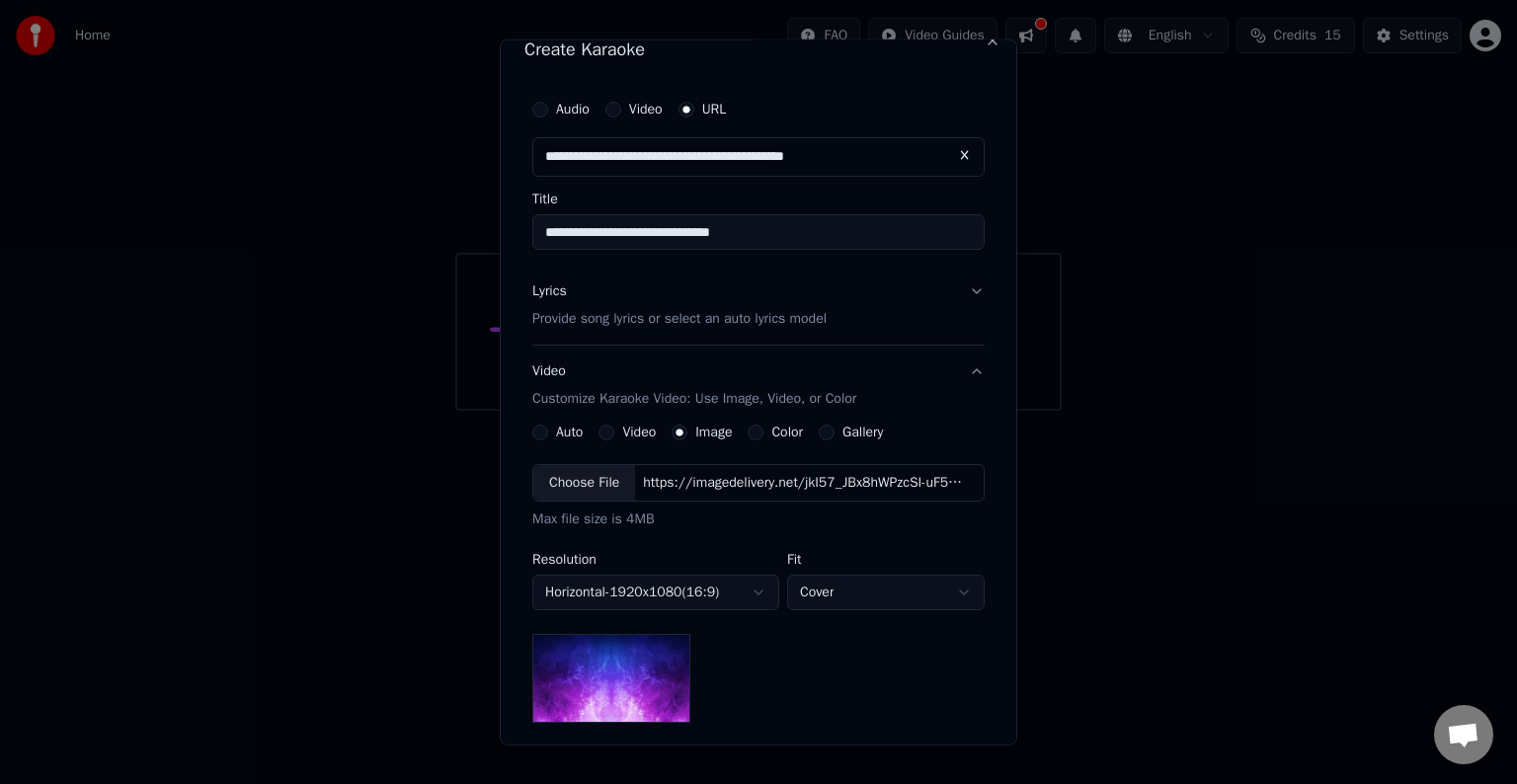 click on "Choose File" at bounding box center (584, 483) 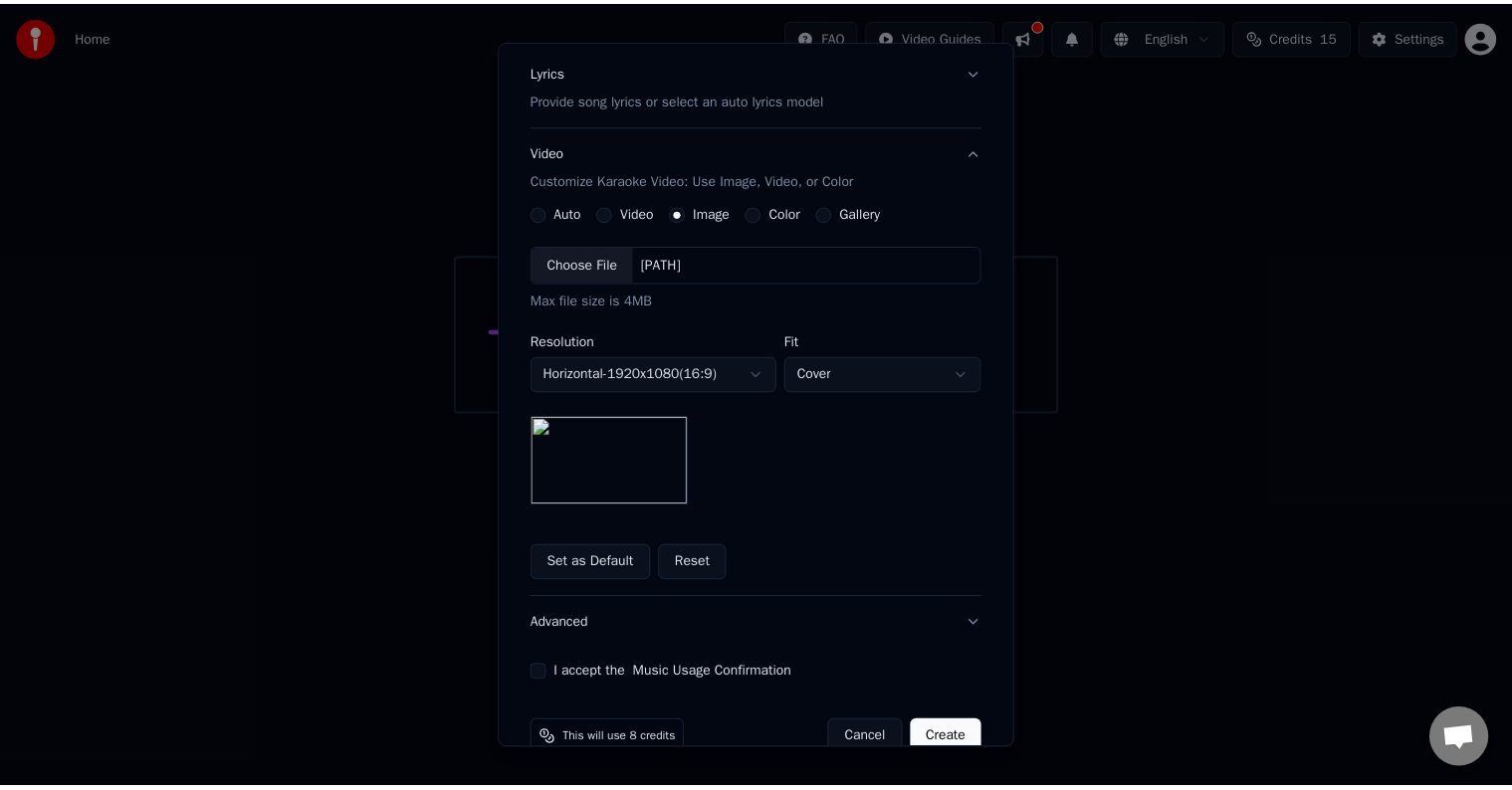 scroll, scrollTop: 285, scrollLeft: 0, axis: vertical 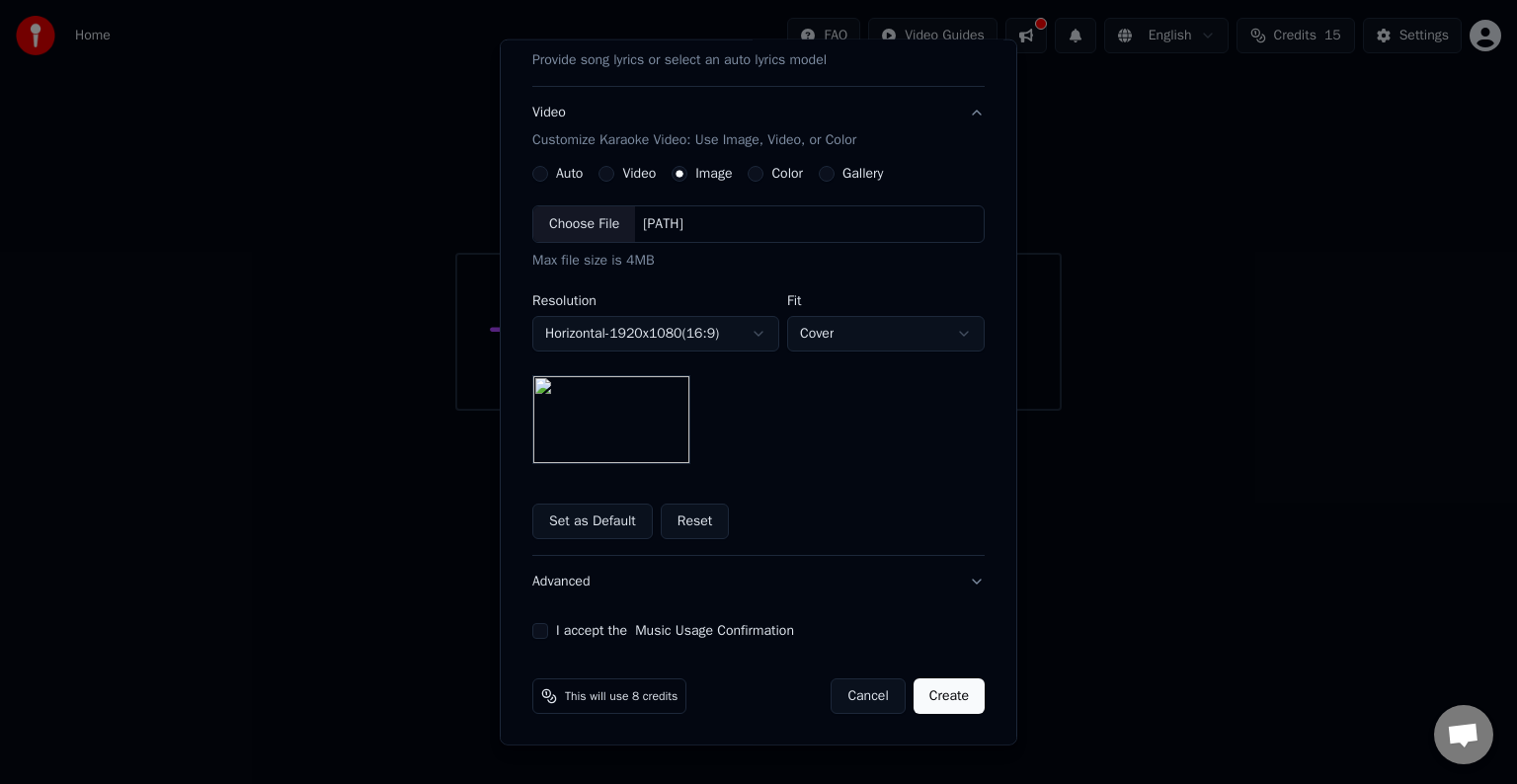 click on "I accept the   Music Usage Confirmation" at bounding box center (540, 631) 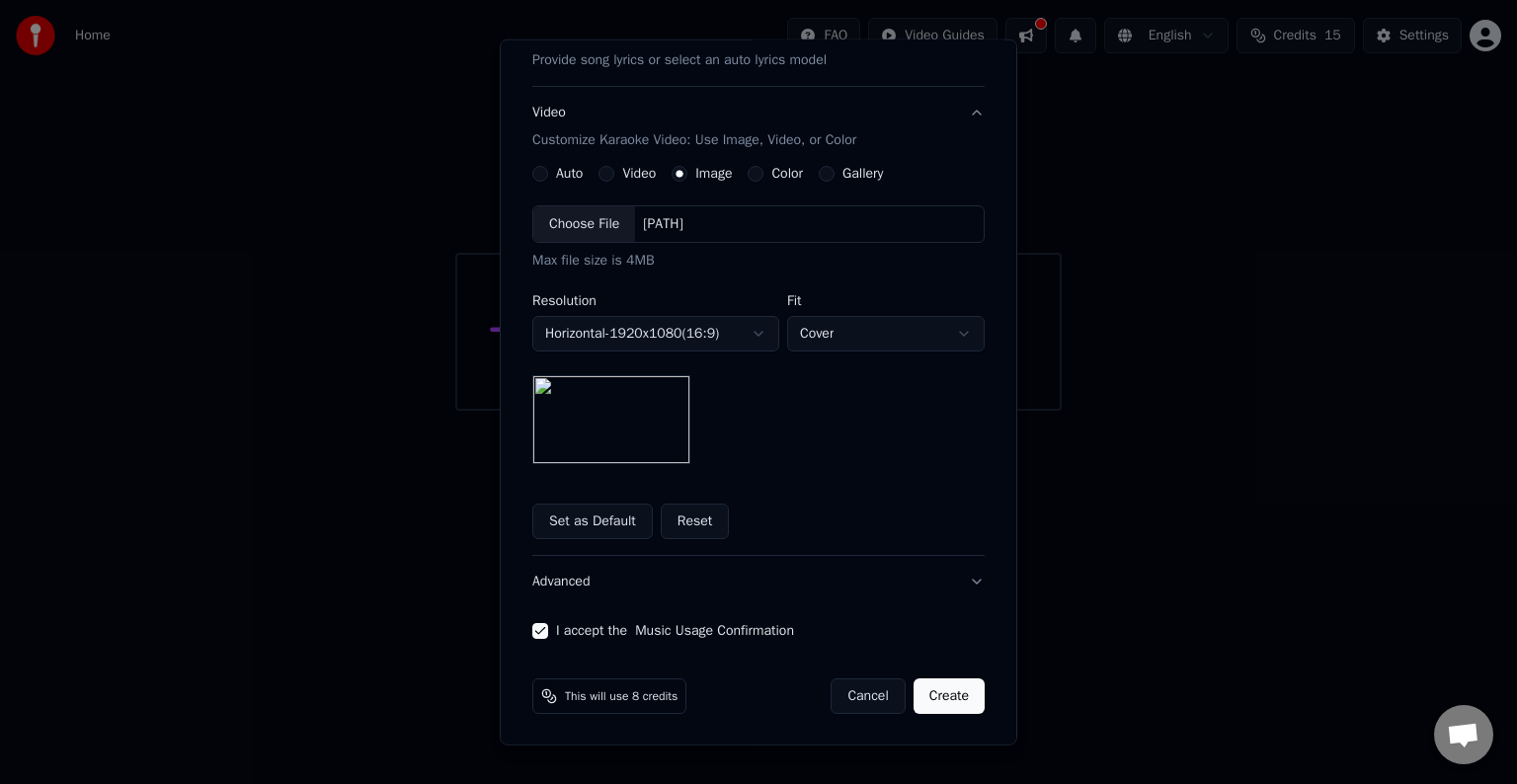 click on "Create" at bounding box center [949, 696] 